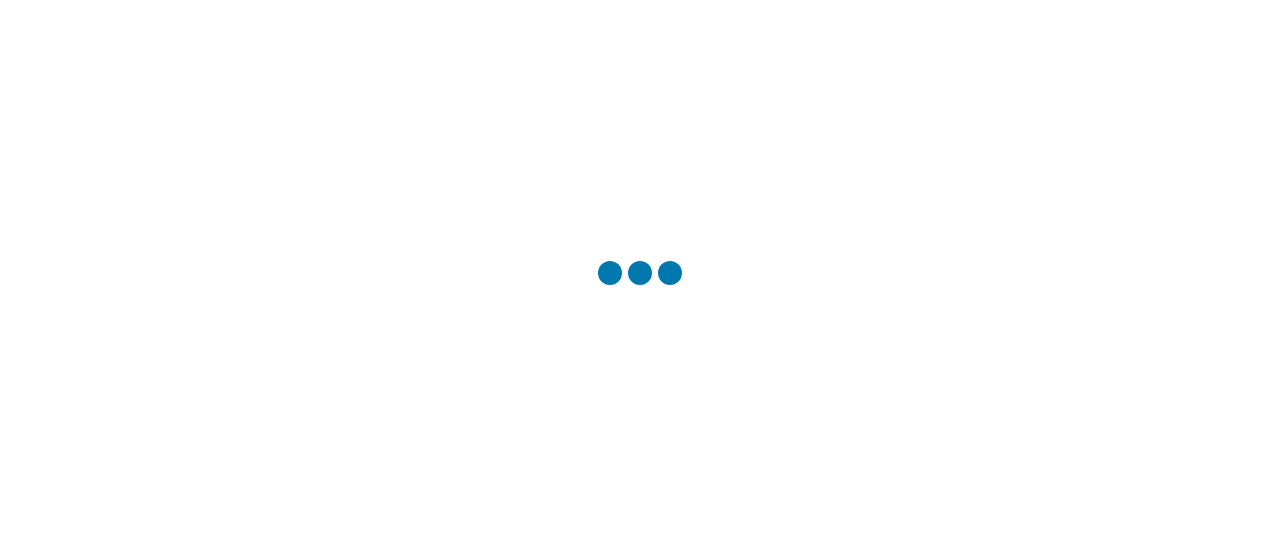 scroll, scrollTop: 0, scrollLeft: 0, axis: both 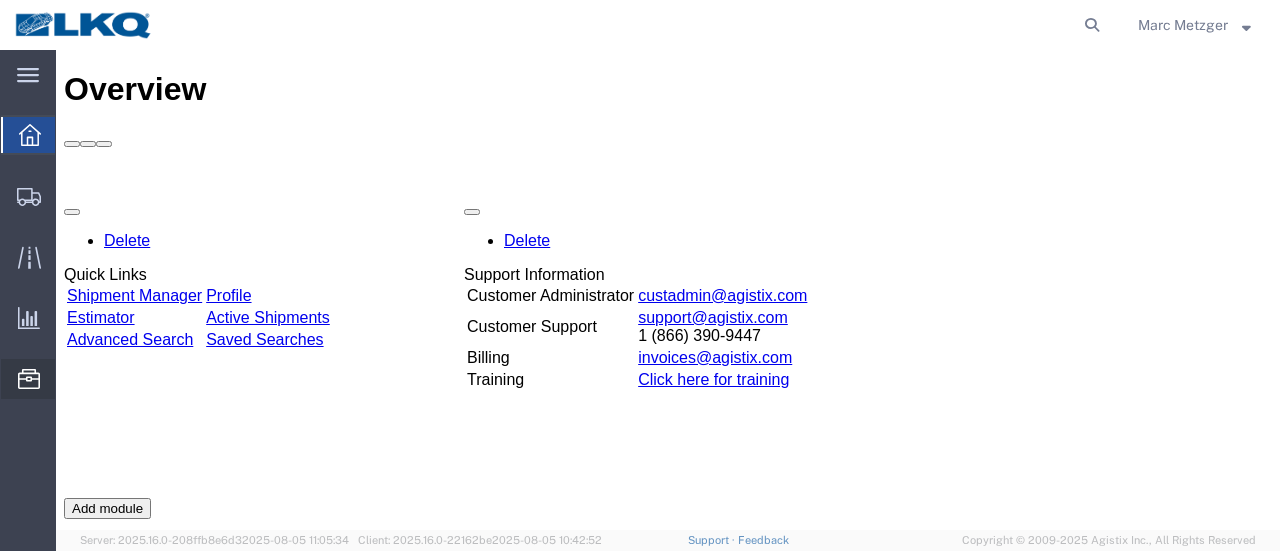 click on "Location Appointment" 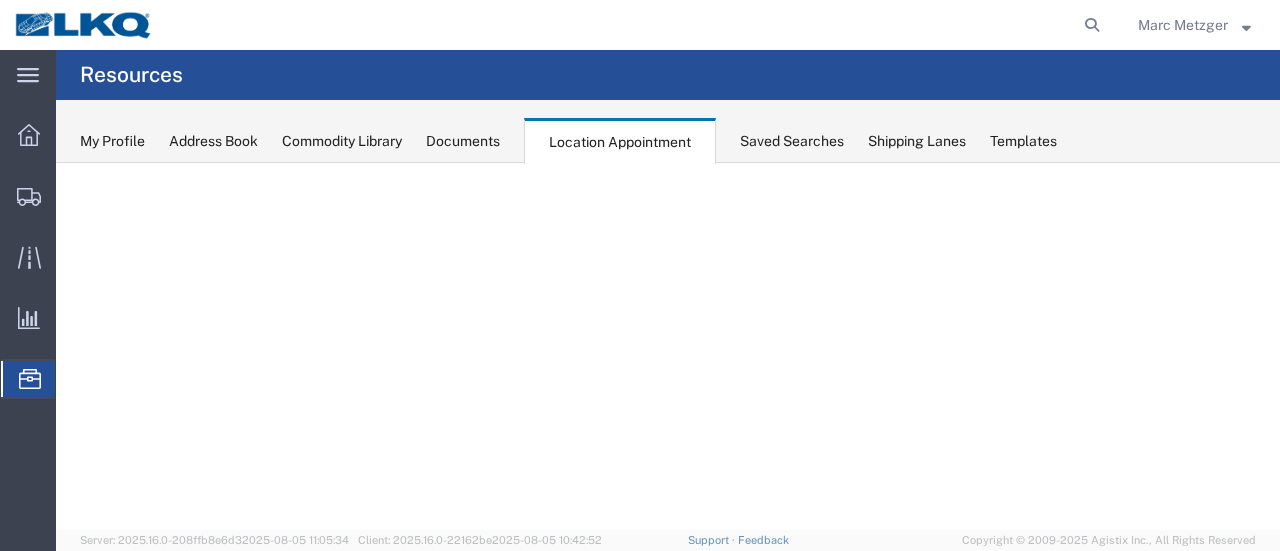 select on "28716" 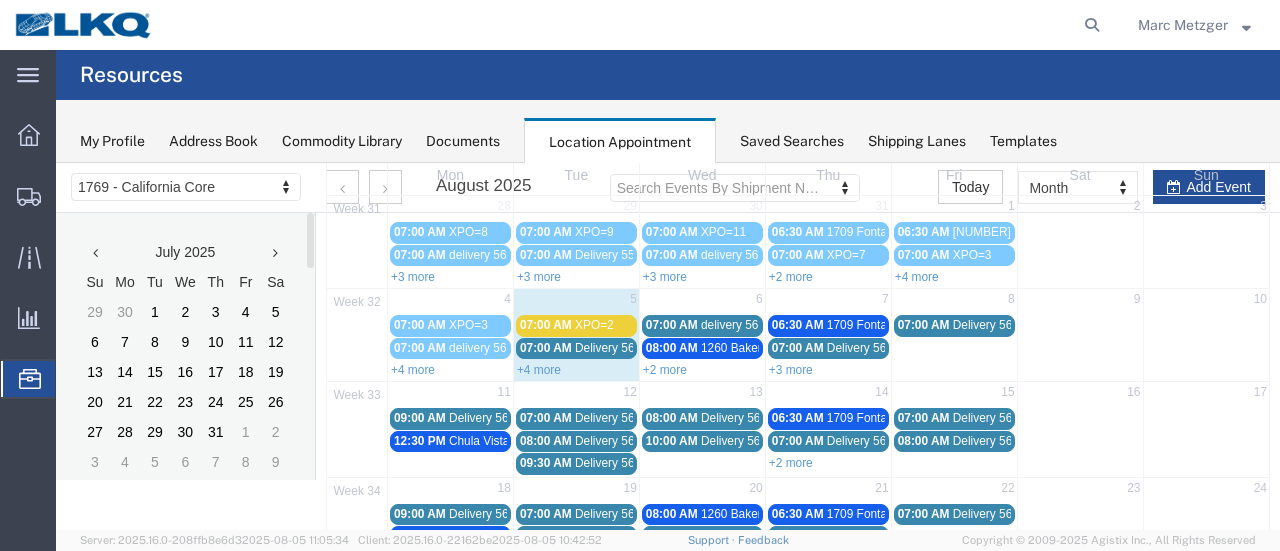 scroll, scrollTop: 200, scrollLeft: 0, axis: vertical 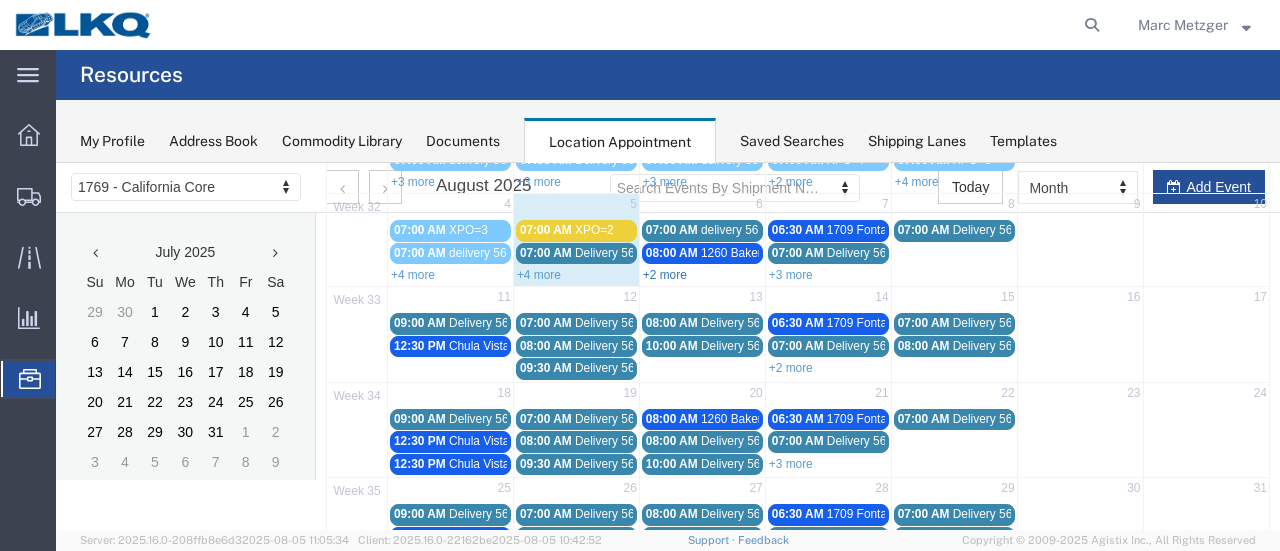 click on "+2 more" at bounding box center [665, 275] 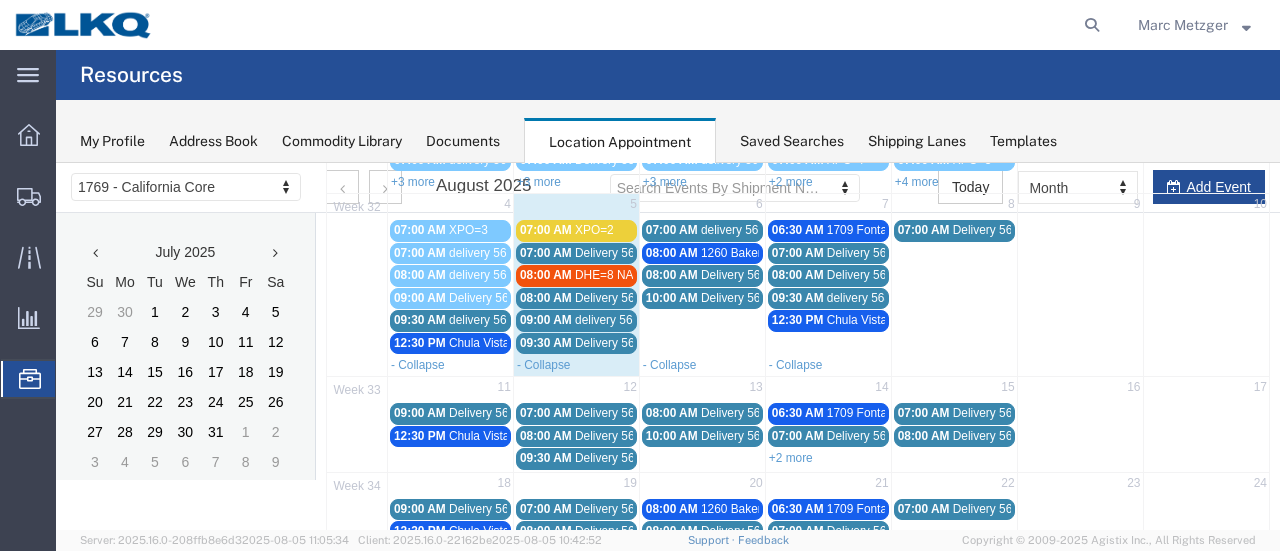 scroll, scrollTop: 100, scrollLeft: 0, axis: vertical 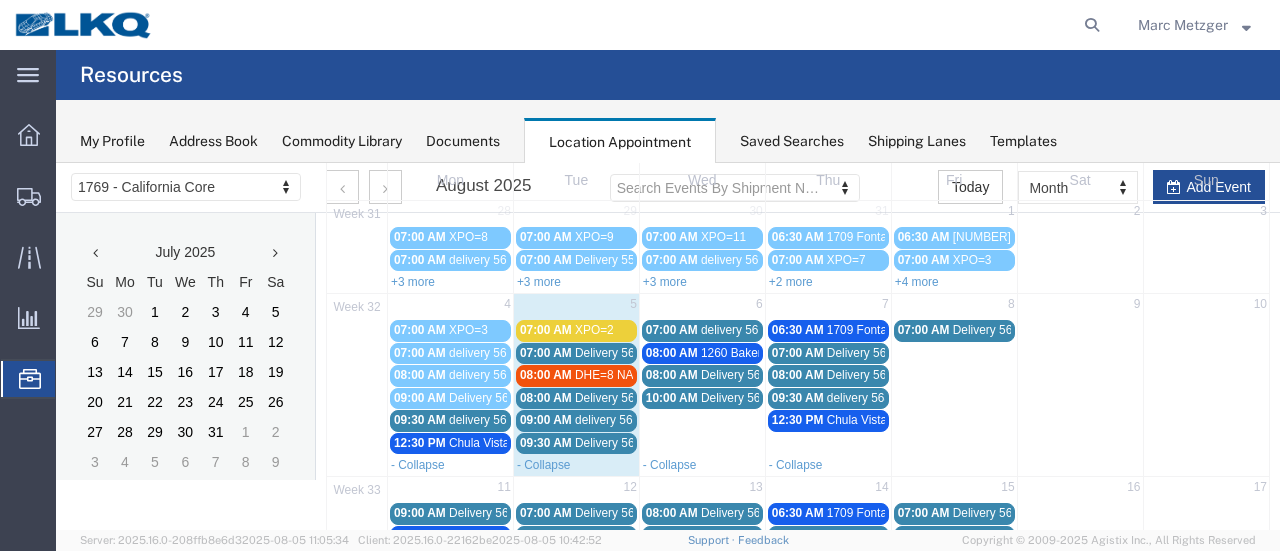 click on "6" at bounding box center (702, 306) 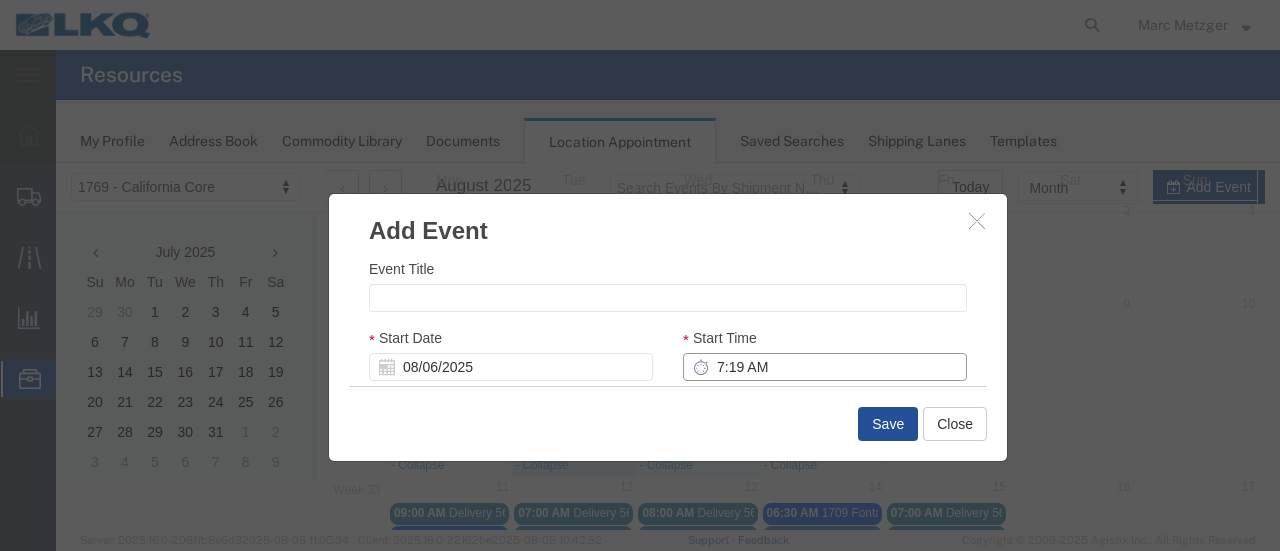 click on "7:19 AM" at bounding box center (825, 367) 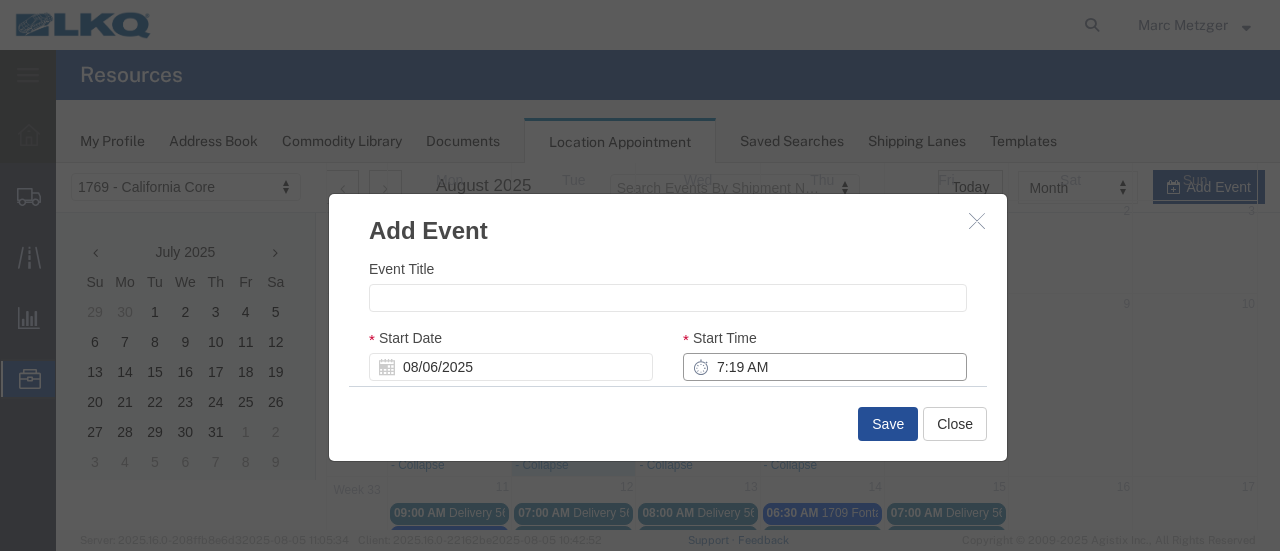 type on "[TIME] [AM/PM]" 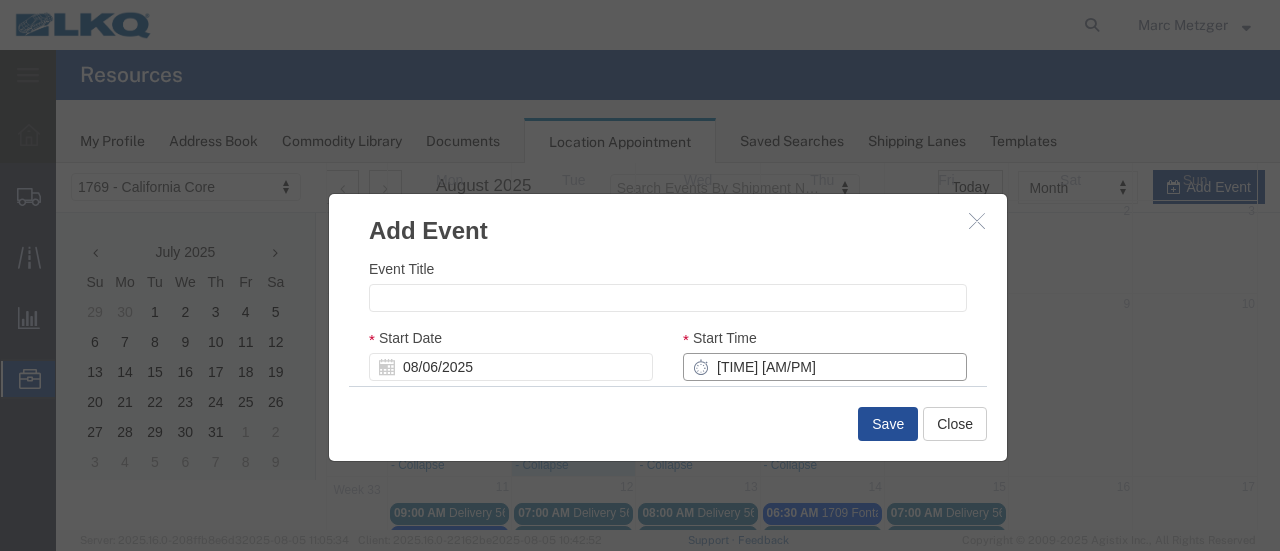 type on "9:19 AM" 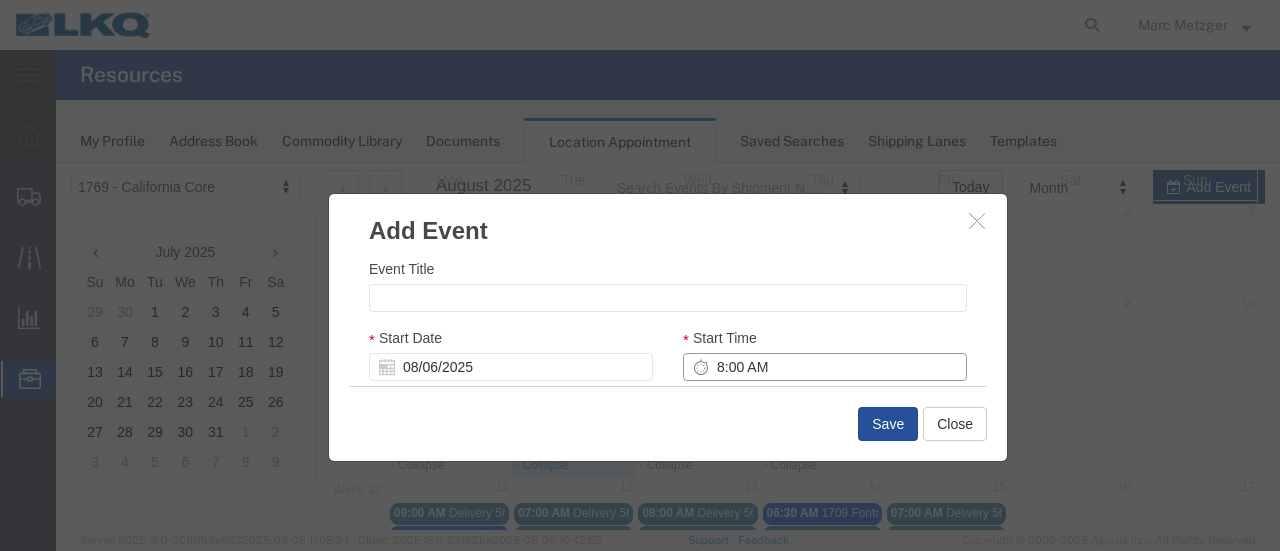 type on "8:00 AM" 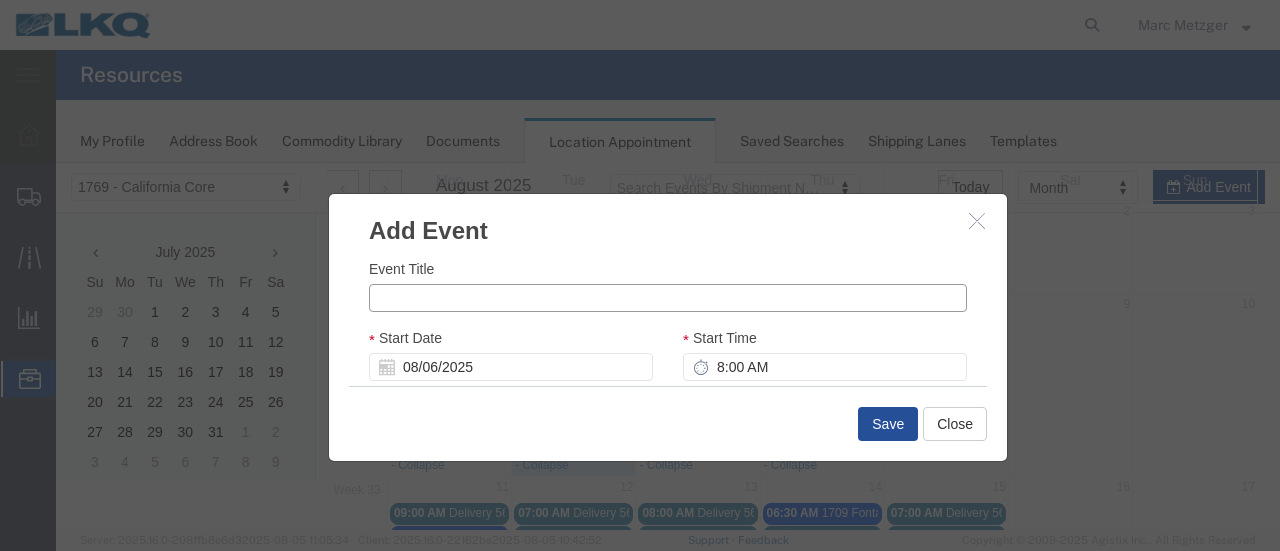 click on "Event Title" at bounding box center (668, 298) 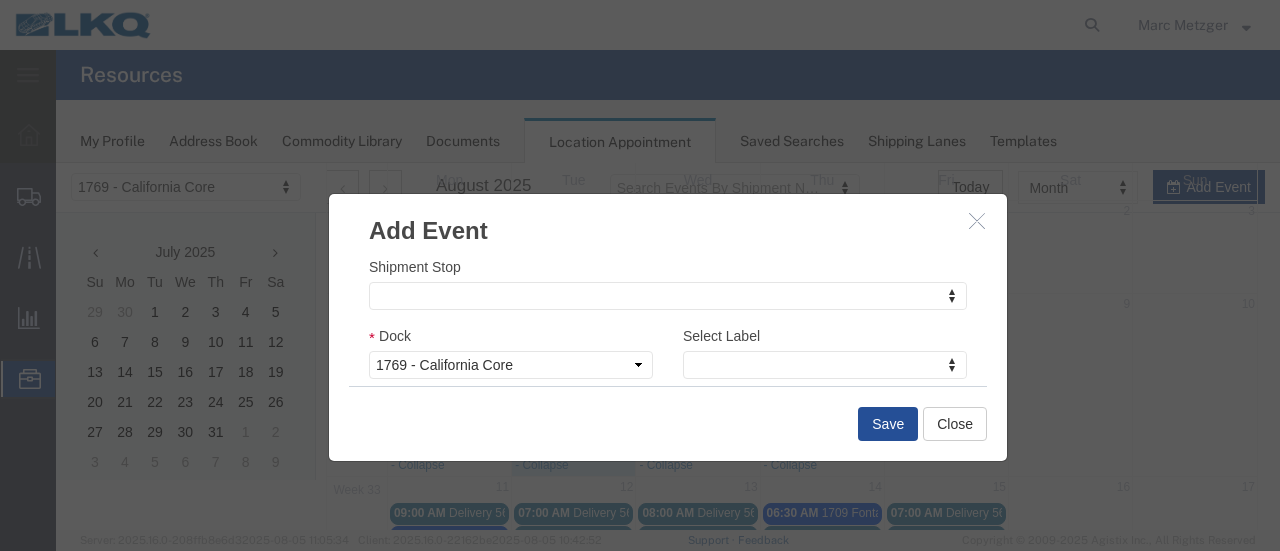scroll, scrollTop: 300, scrollLeft: 0, axis: vertical 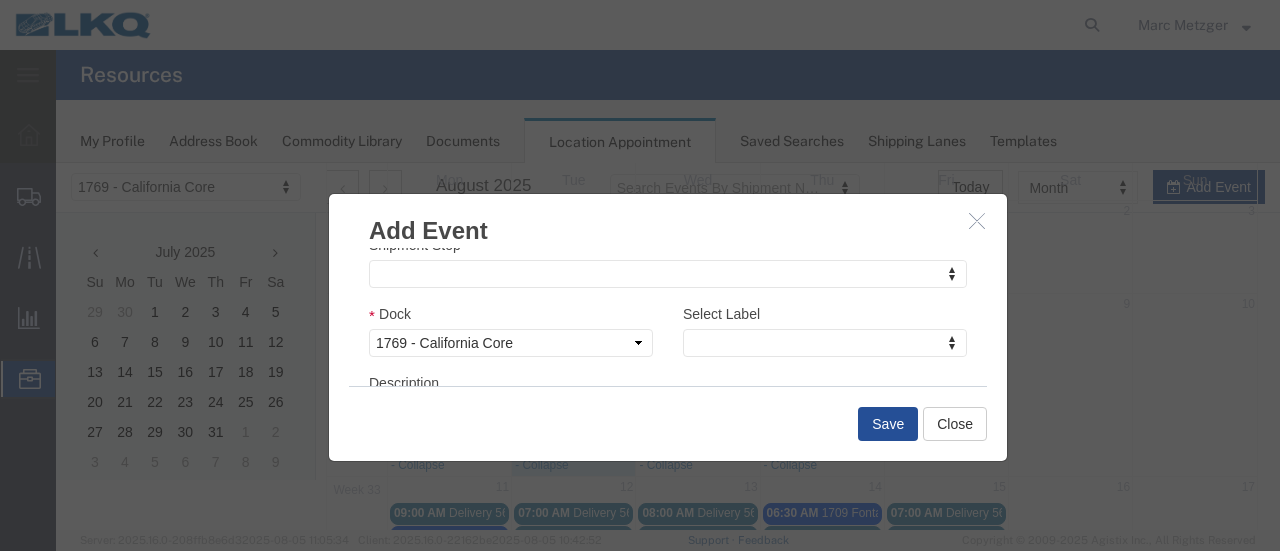type on "ABF=1 Bean" 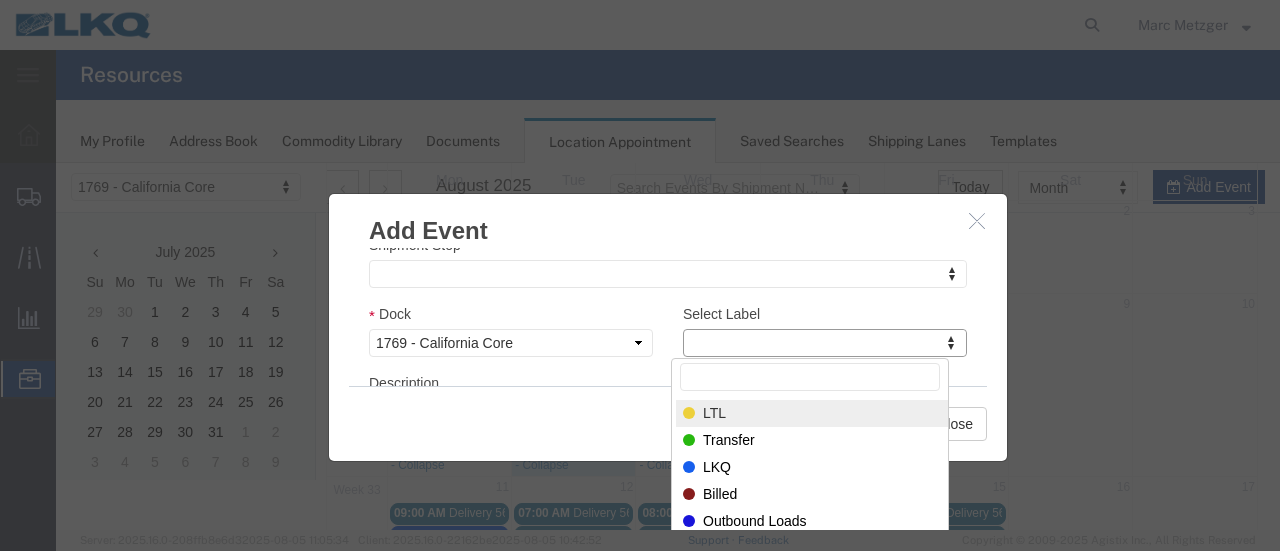 select on "25" 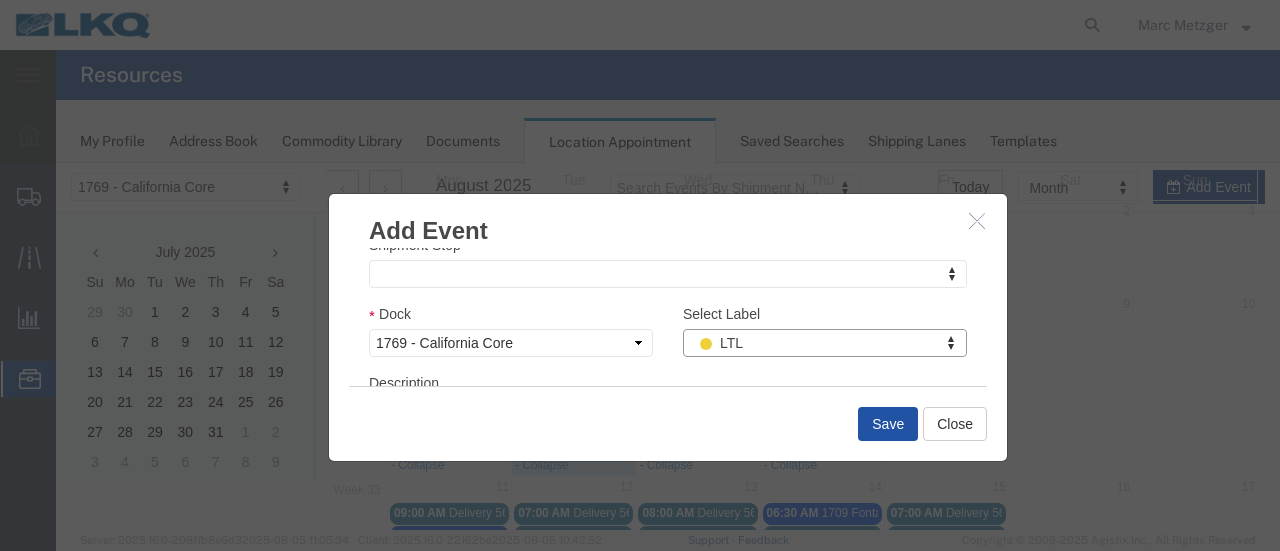 drag, startPoint x: 872, startPoint y: 427, endPoint x: 861, endPoint y: 432, distance: 12.083046 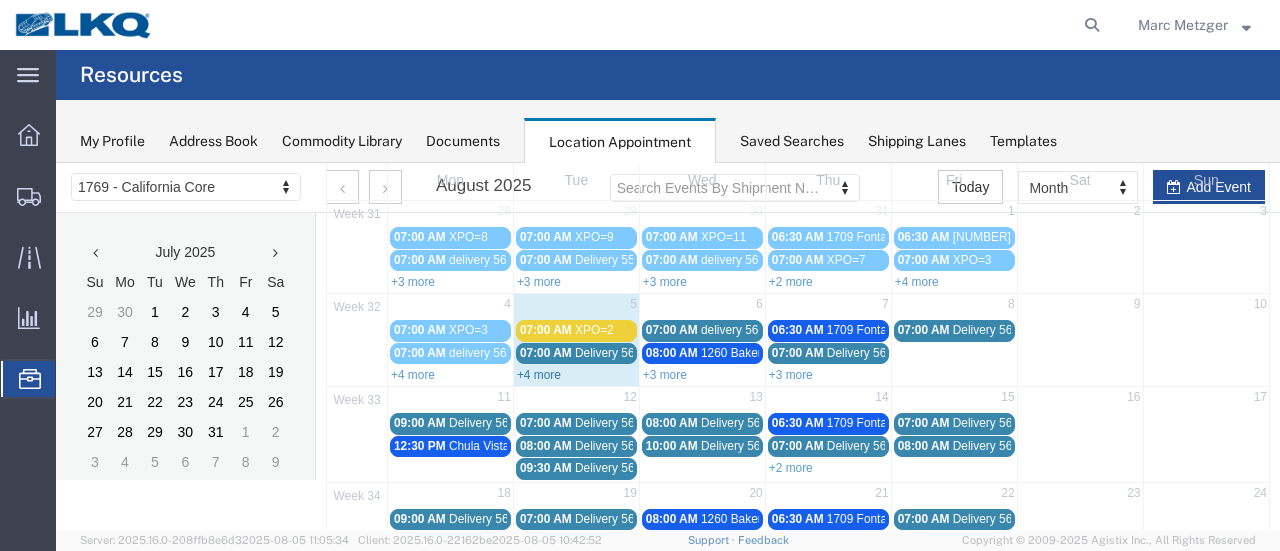 click on "+4 more" at bounding box center (539, 375) 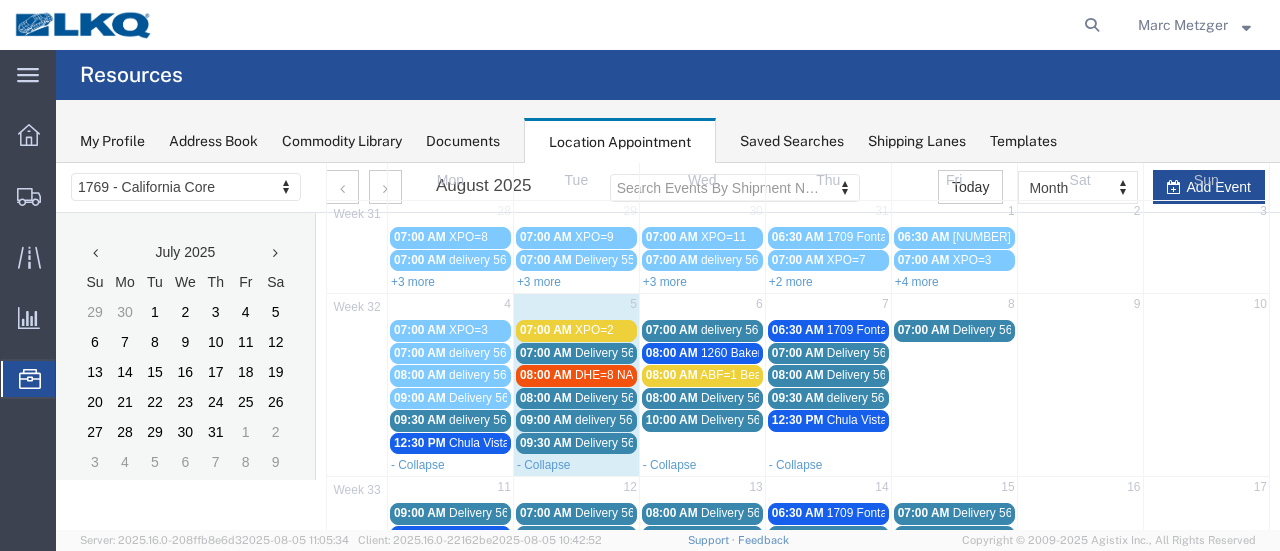 click on "delivery 56360374" at bounding box center (497, 420) 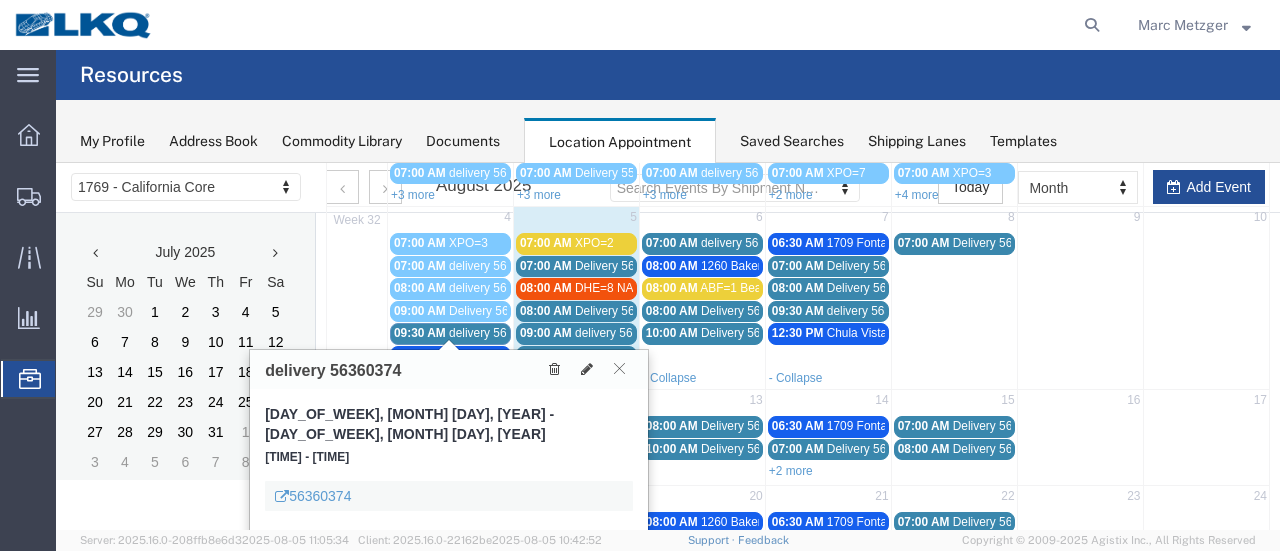 scroll, scrollTop: 200, scrollLeft: 0, axis: vertical 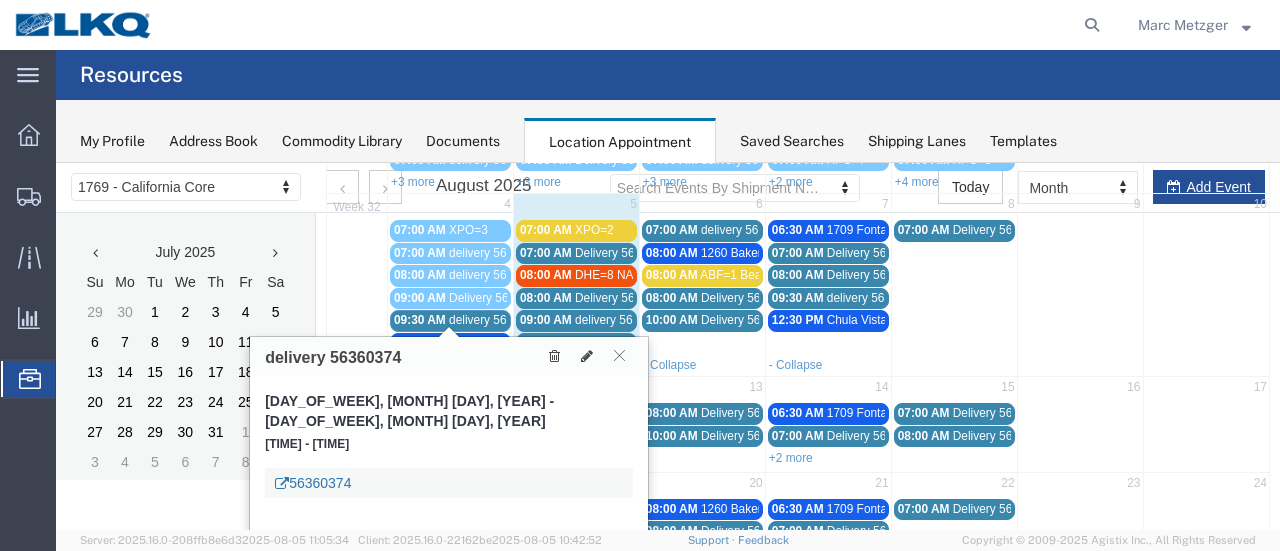 click on "56360374" at bounding box center [313, 483] 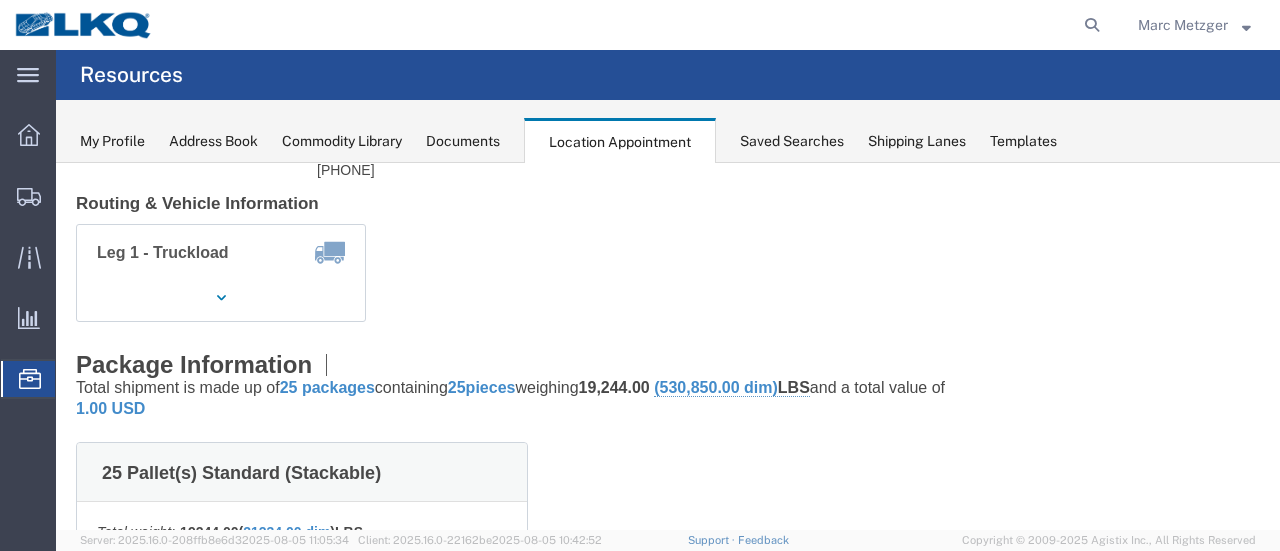 scroll, scrollTop: 0, scrollLeft: 0, axis: both 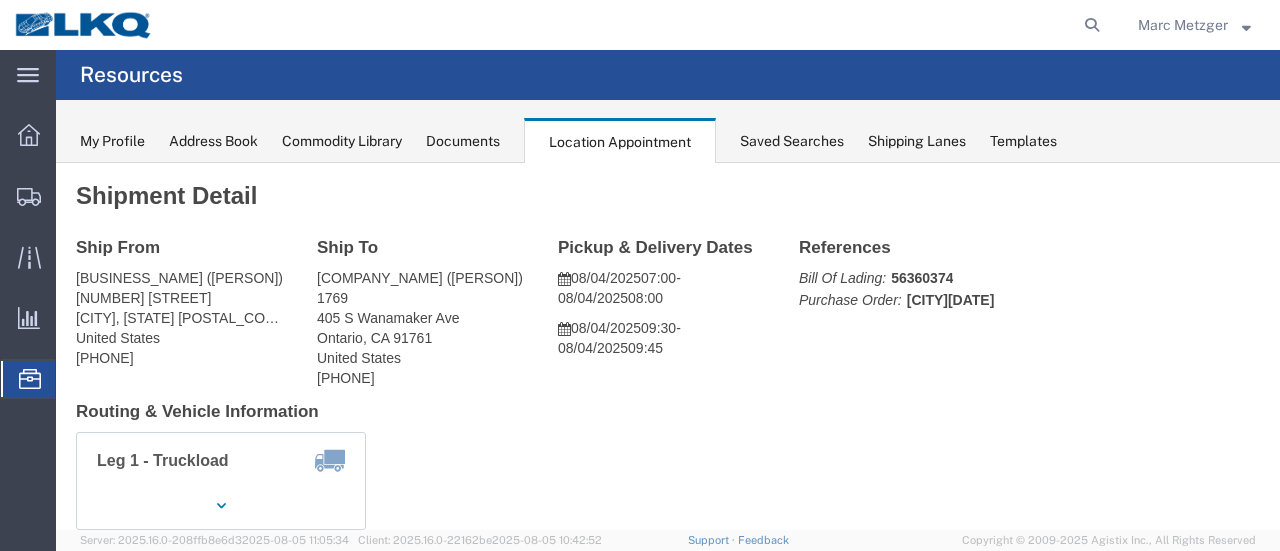 click on "Documents" 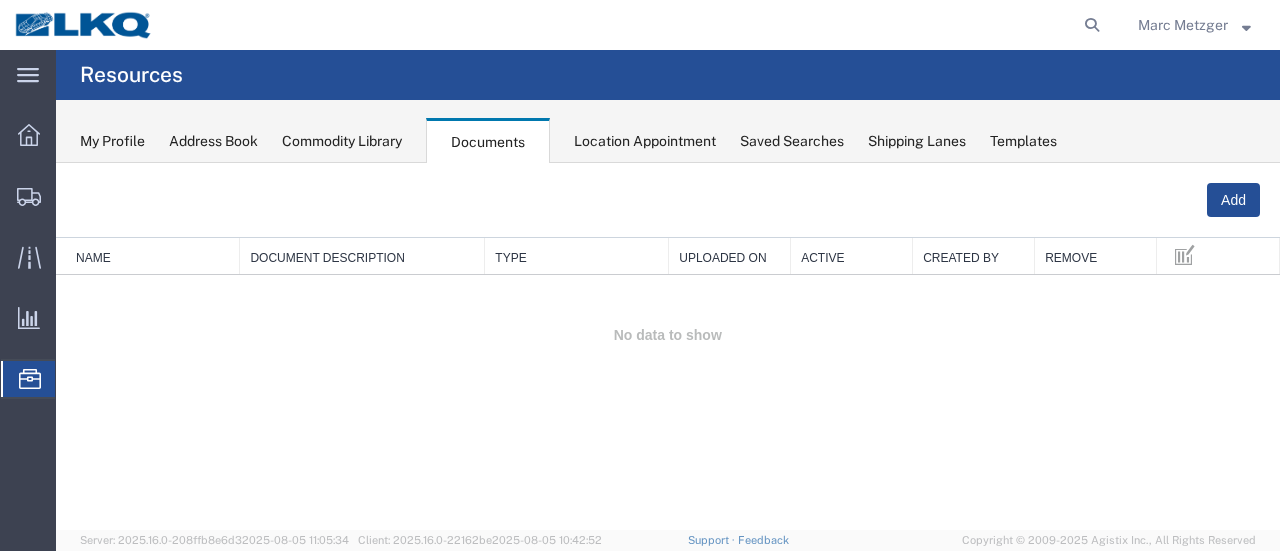 scroll, scrollTop: 0, scrollLeft: 0, axis: both 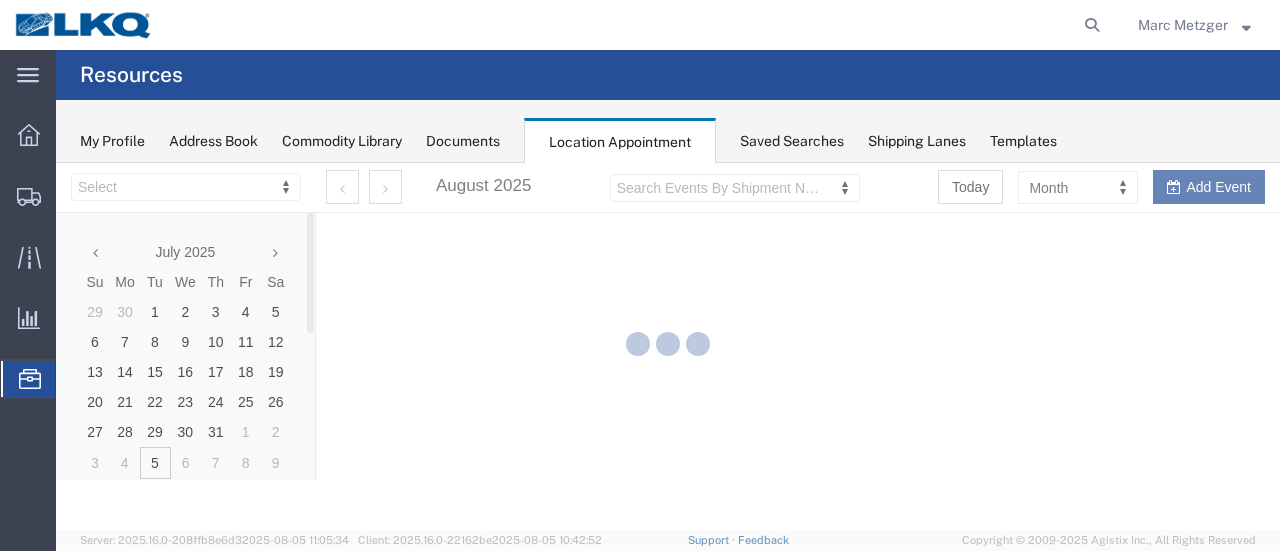 select on "28716" 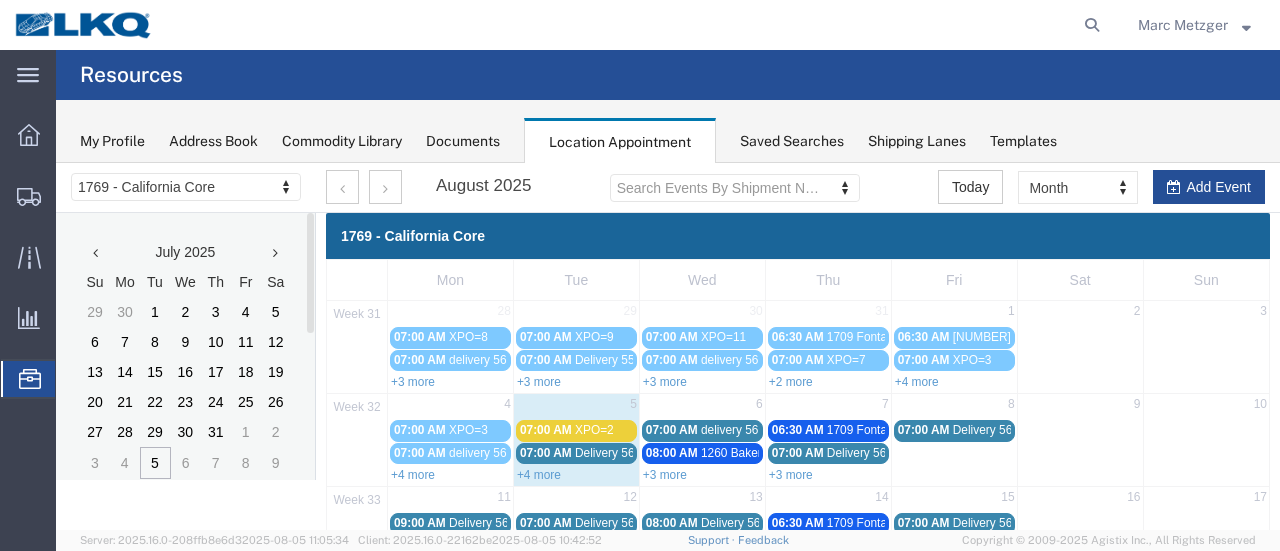 scroll, scrollTop: 200, scrollLeft: 0, axis: vertical 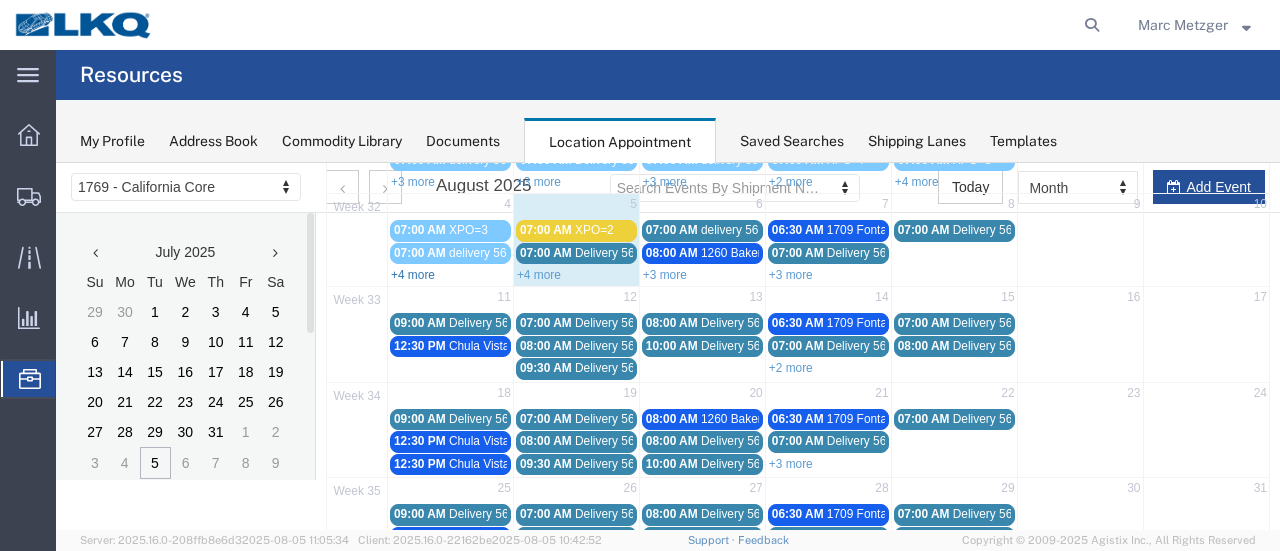 click on "+4 more" at bounding box center (413, 275) 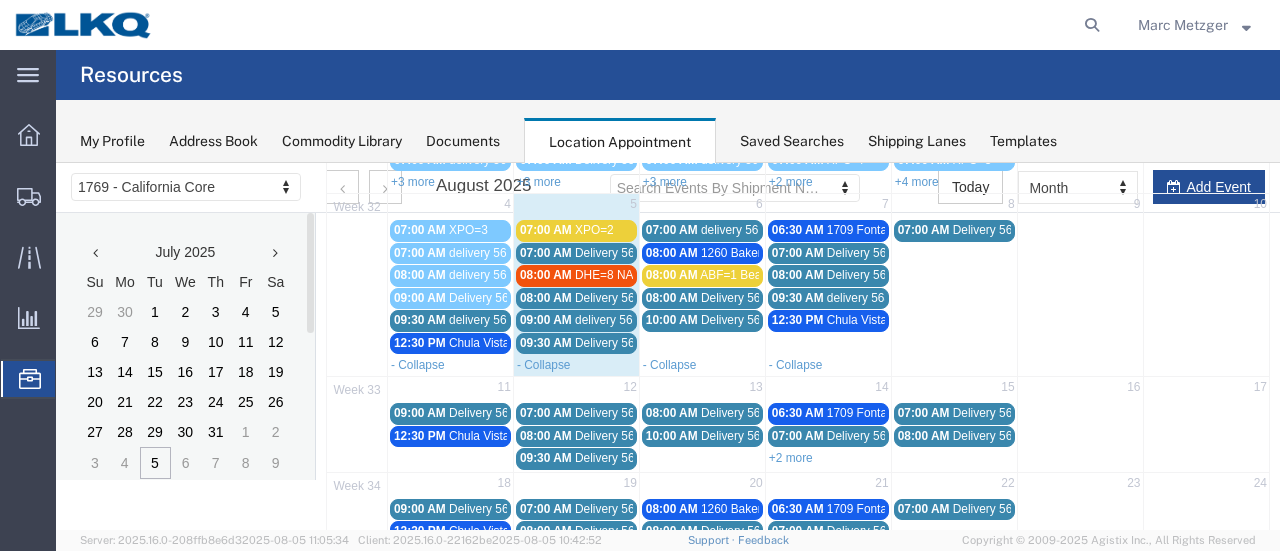 click on "09:30 AM" at bounding box center [420, 320] 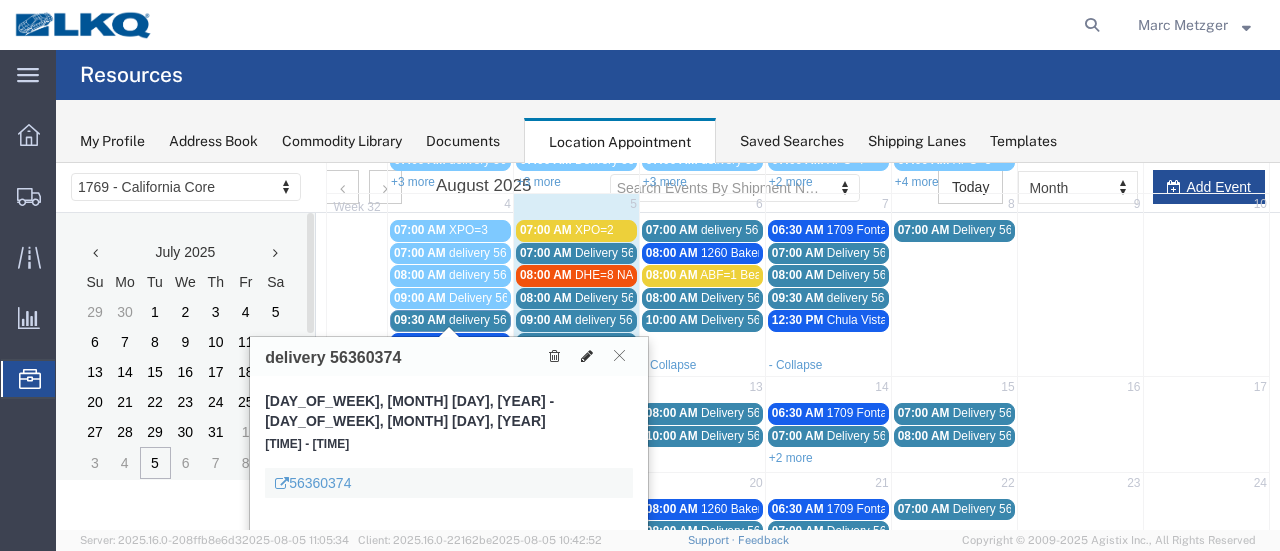 click at bounding box center [587, 356] 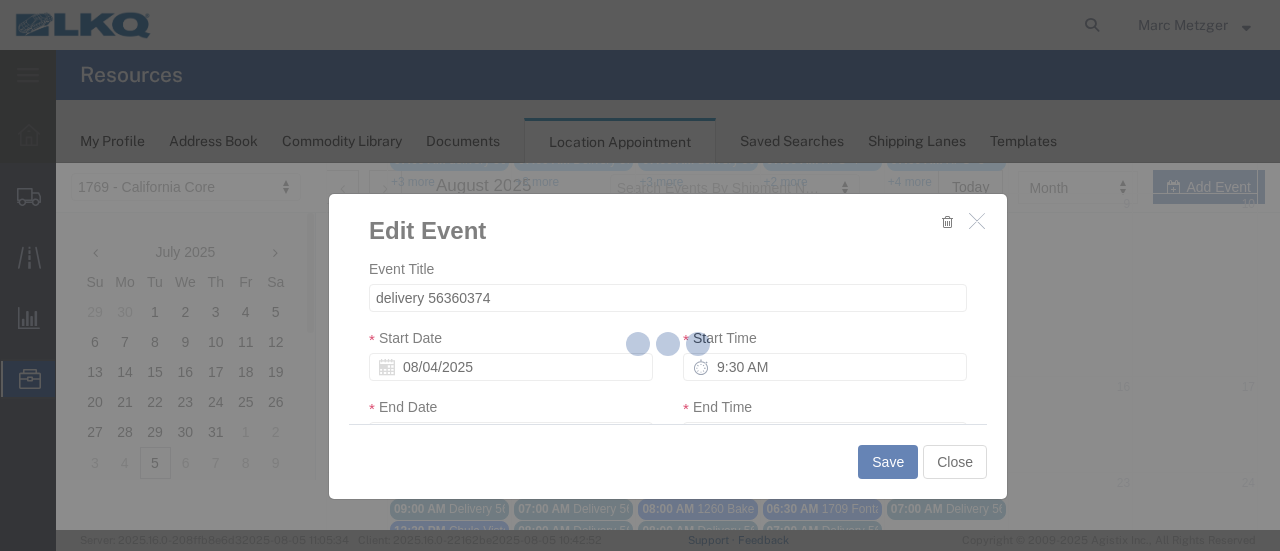 select 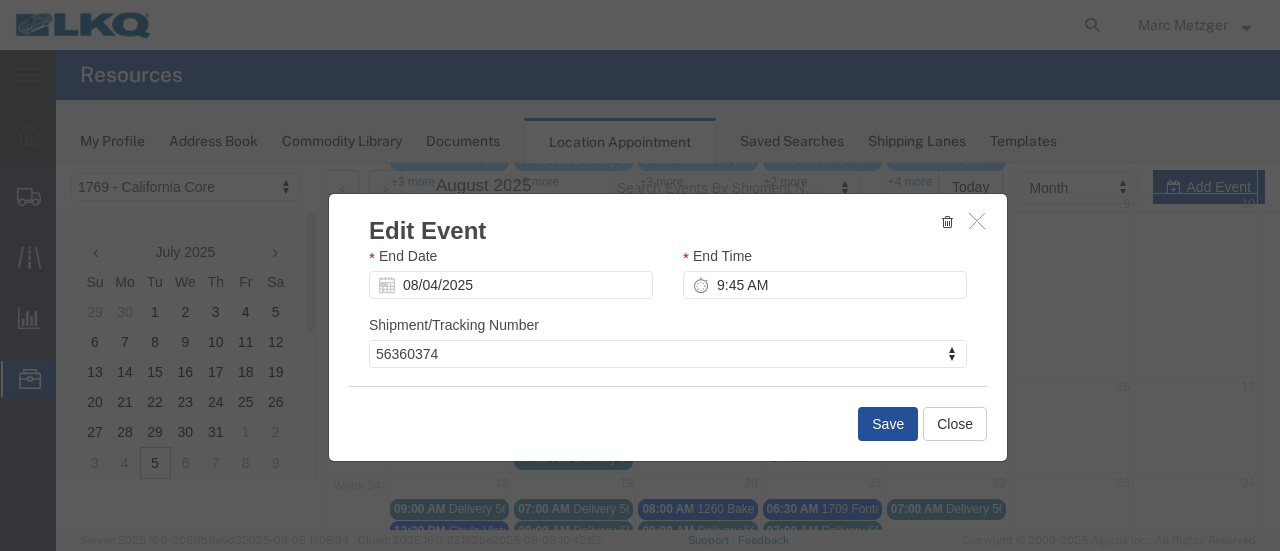 scroll, scrollTop: 300, scrollLeft: 0, axis: vertical 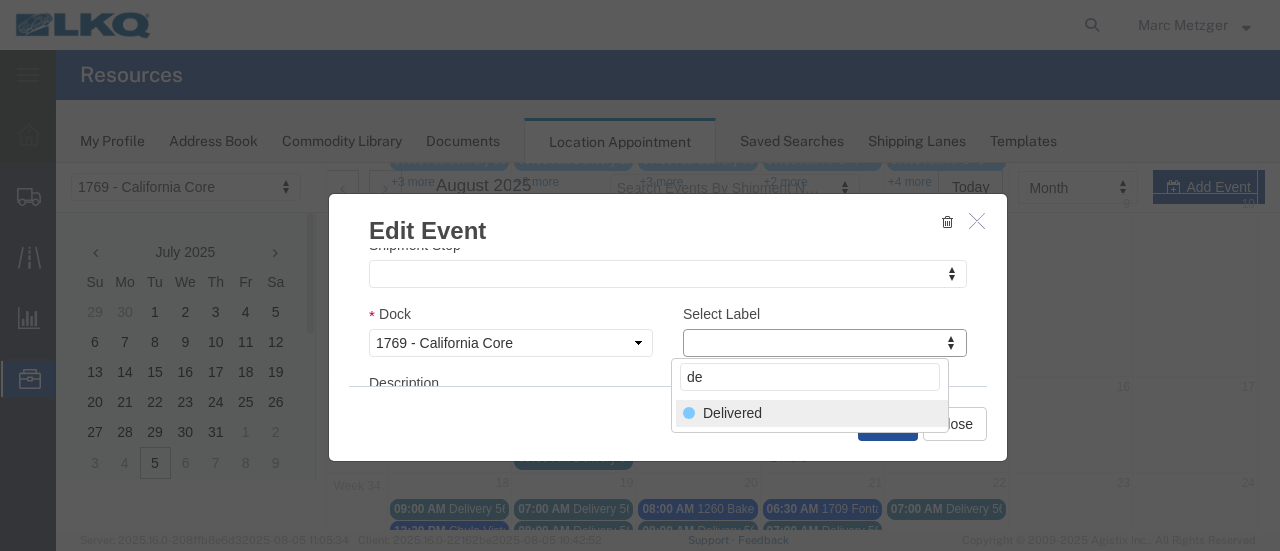 type on "de" 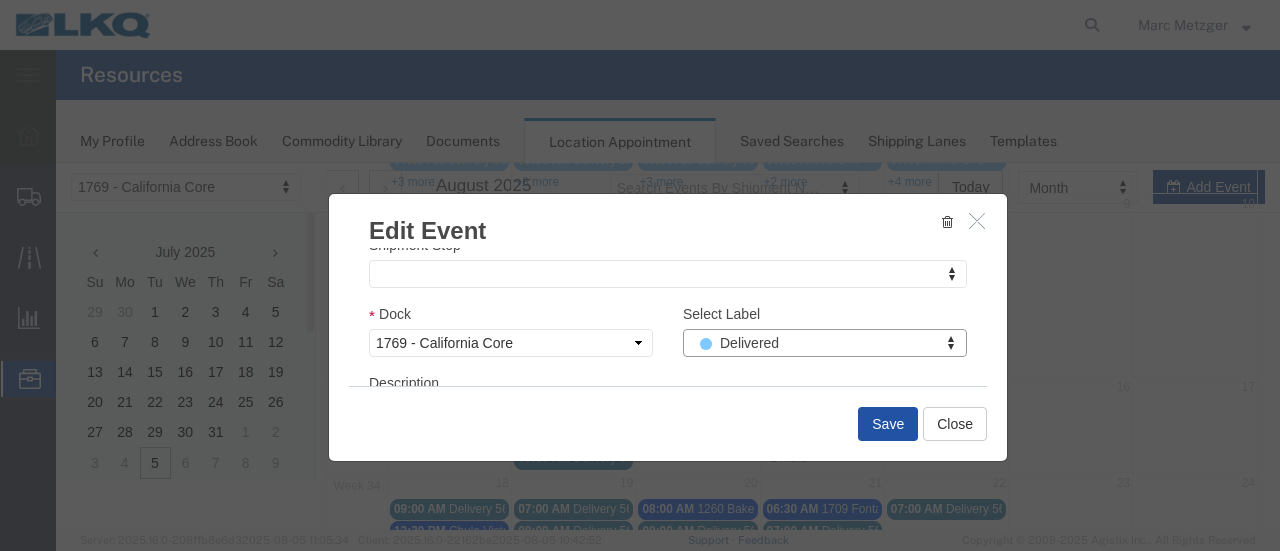 click on "Save" at bounding box center (888, 424) 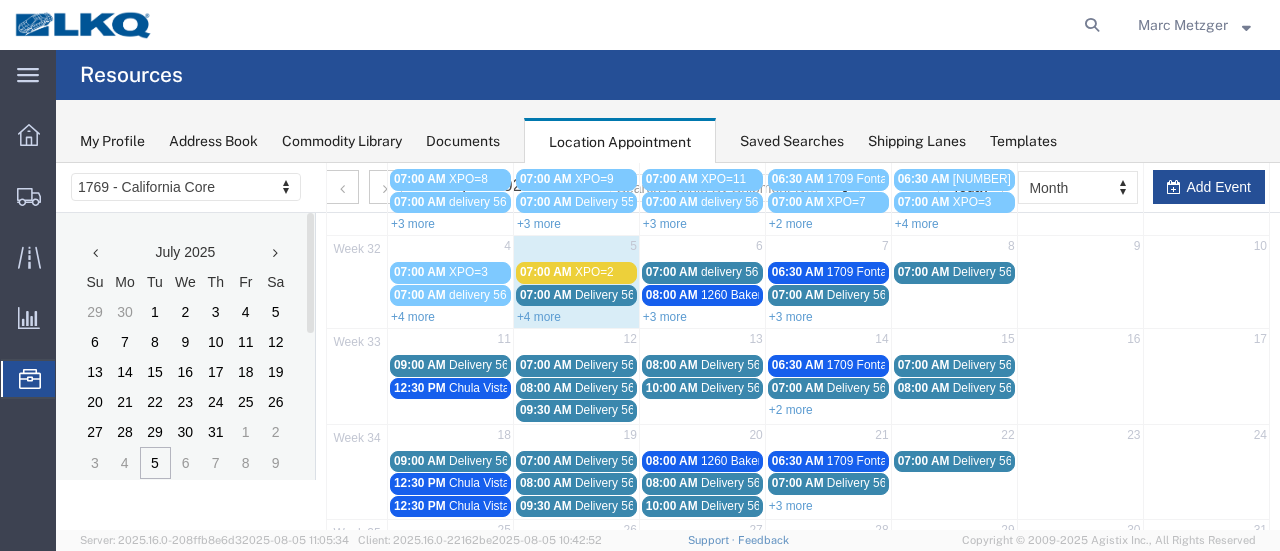 scroll, scrollTop: 128, scrollLeft: 0, axis: vertical 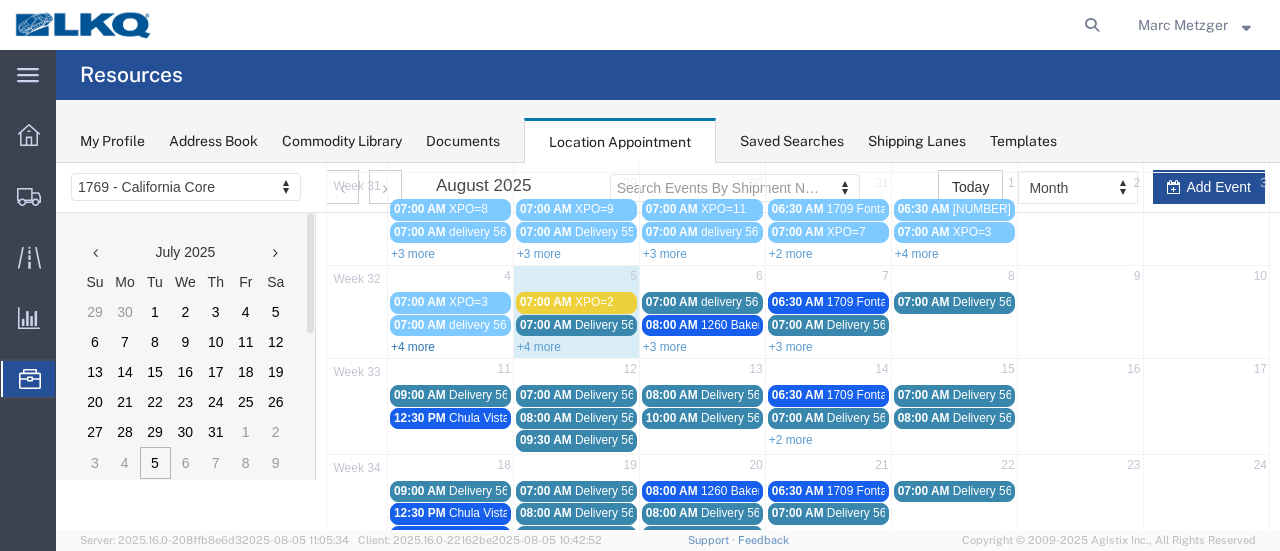 click on "+4 more" at bounding box center [413, 347] 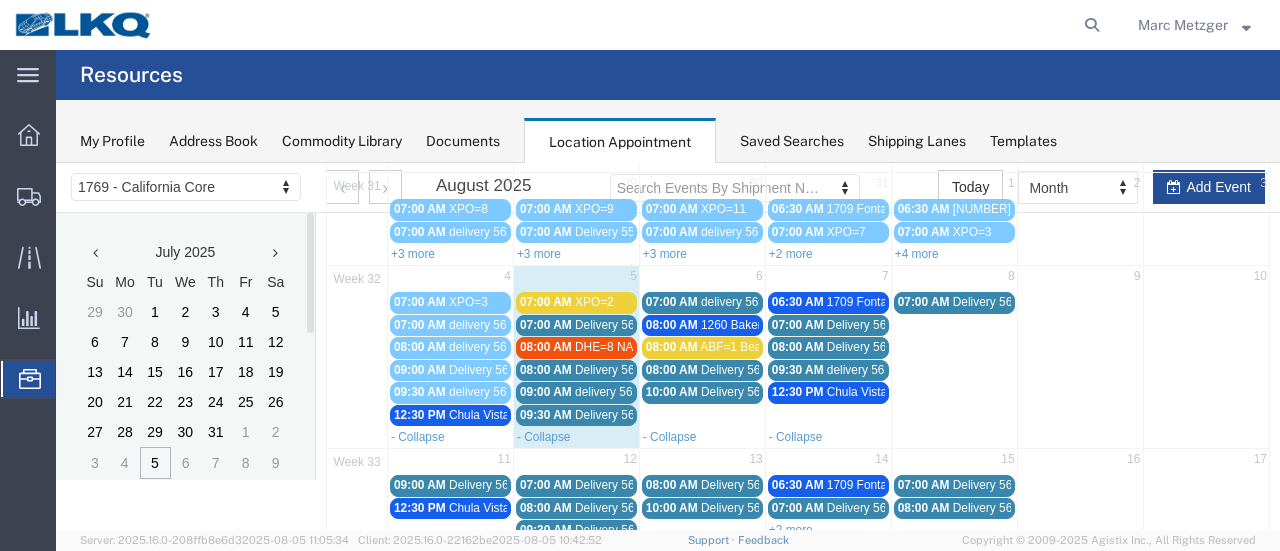 click on "12:30 PM" at bounding box center (420, 415) 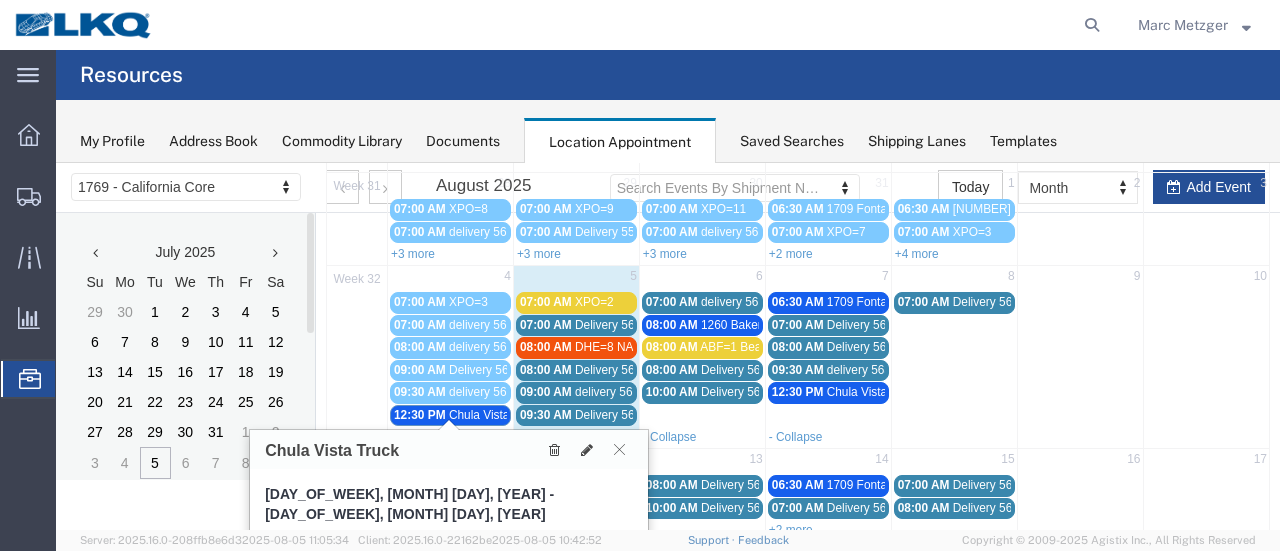 scroll, scrollTop: 328, scrollLeft: 0, axis: vertical 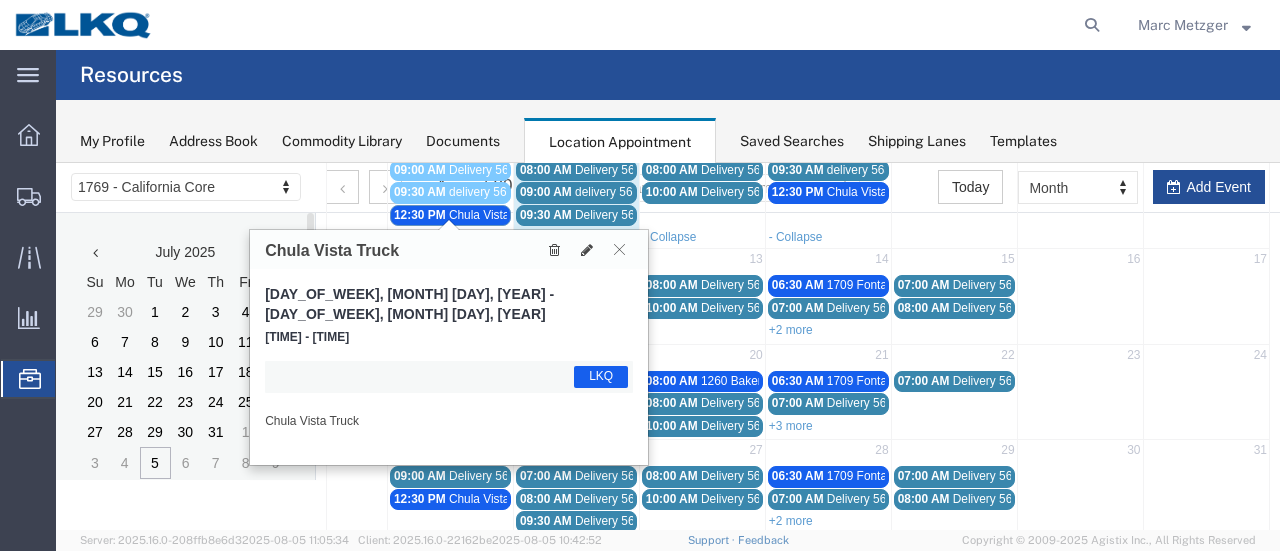 click on "LKQ" at bounding box center (601, 376) 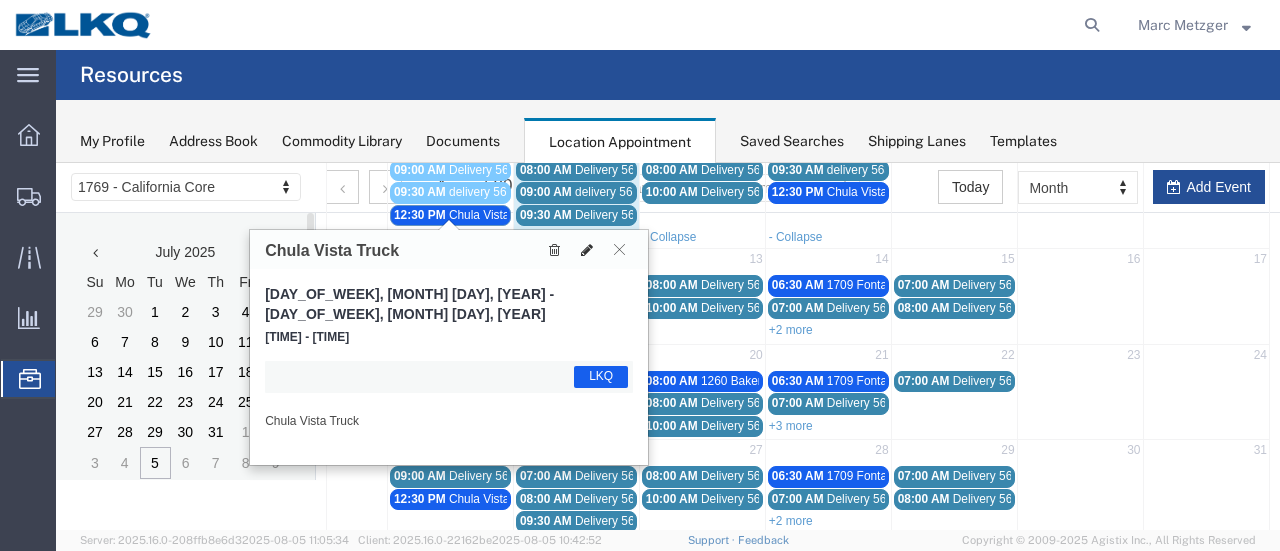 click at bounding box center [587, 250] 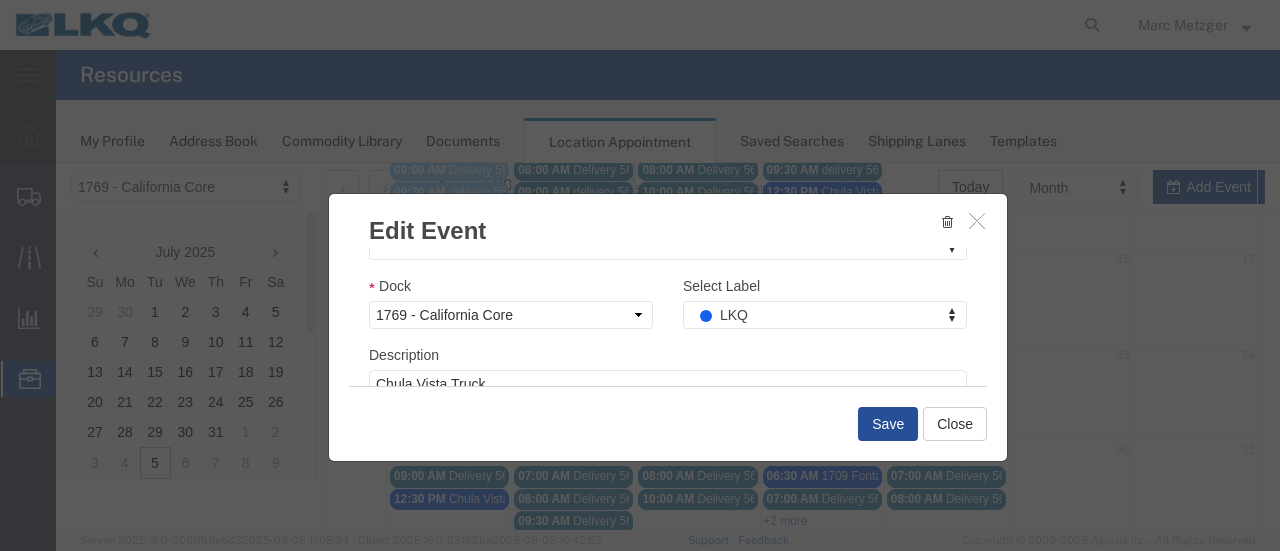 scroll, scrollTop: 300, scrollLeft: 0, axis: vertical 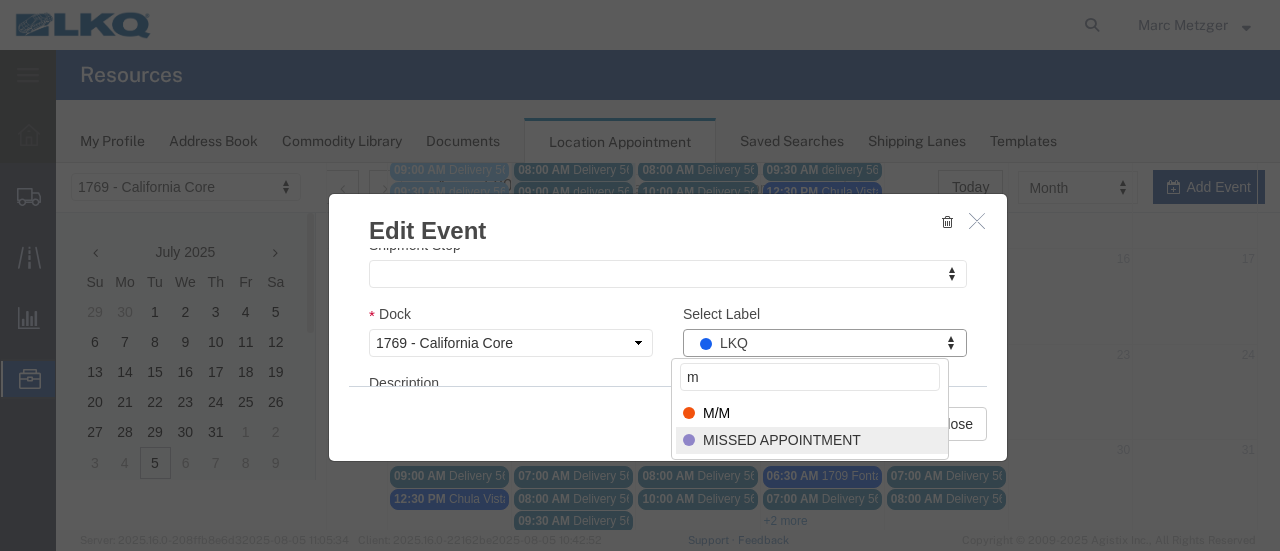type on "m" 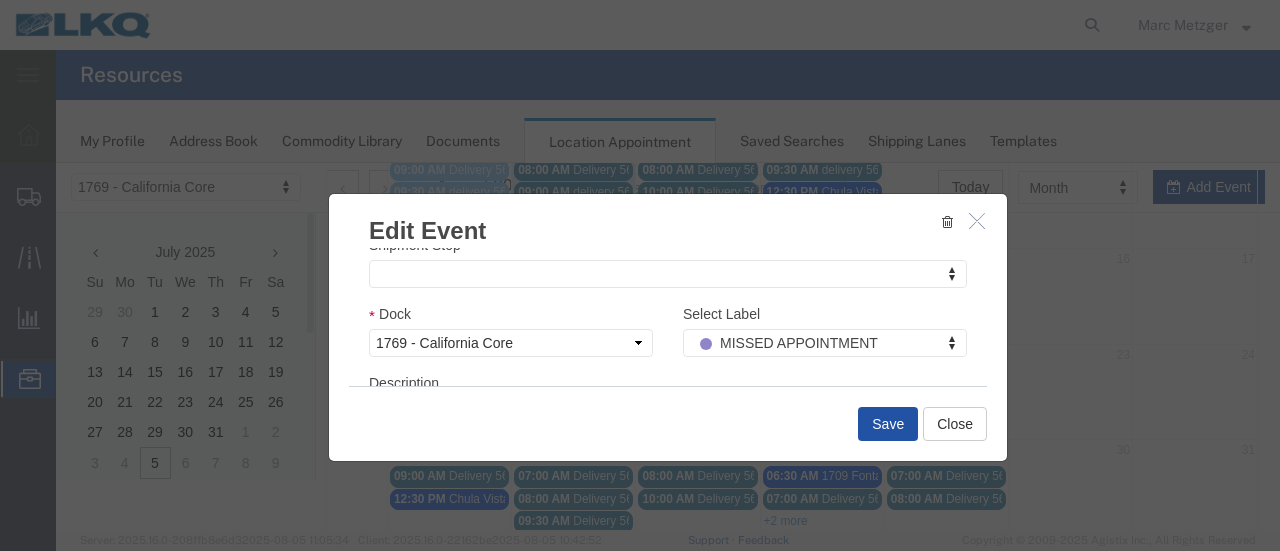 click on "Save" at bounding box center [888, 424] 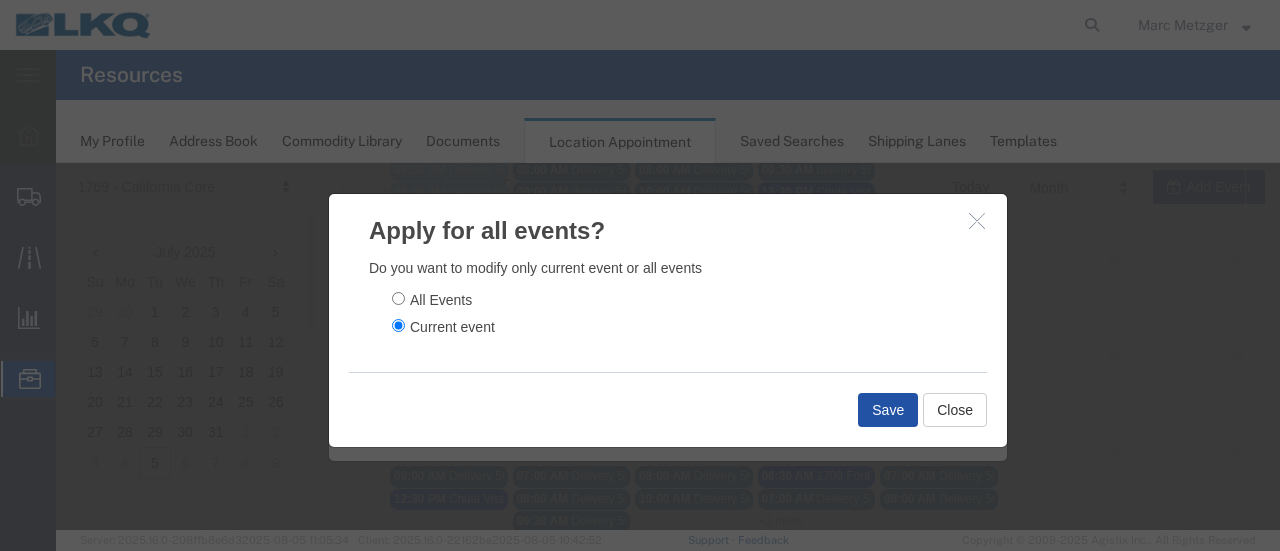 click on "Save" at bounding box center (888, 410) 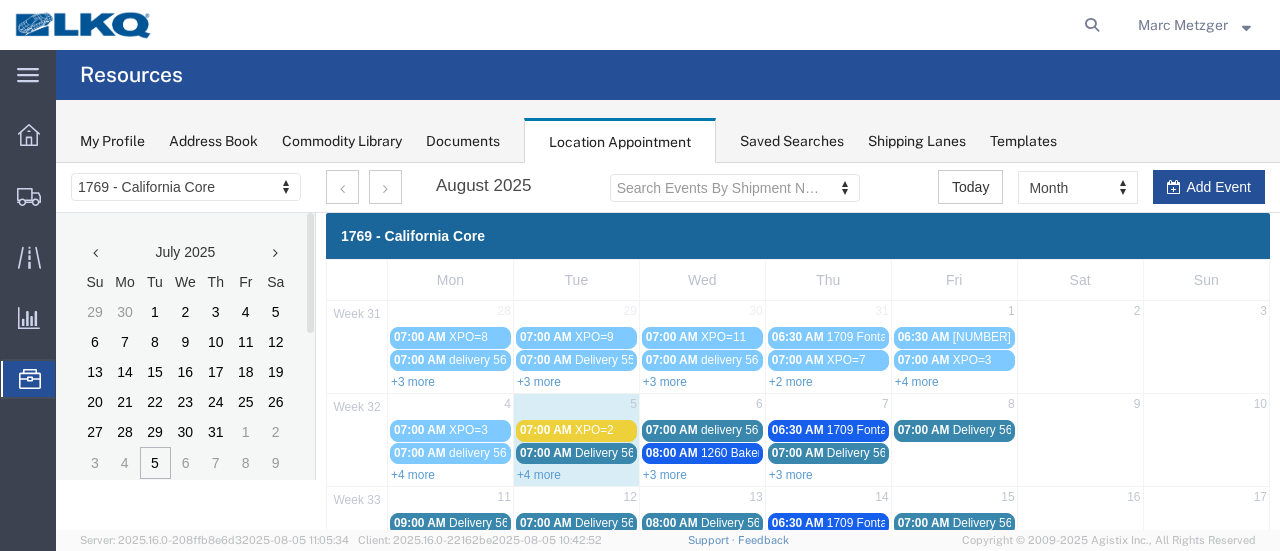 scroll, scrollTop: 100, scrollLeft: 0, axis: vertical 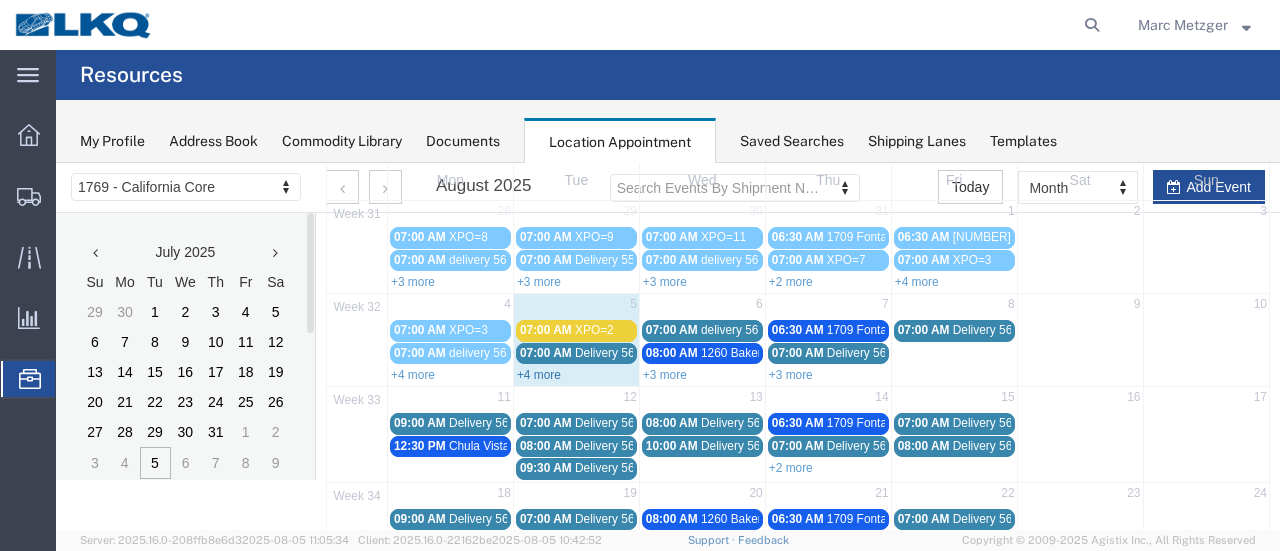 click on "+4 more" at bounding box center [539, 375] 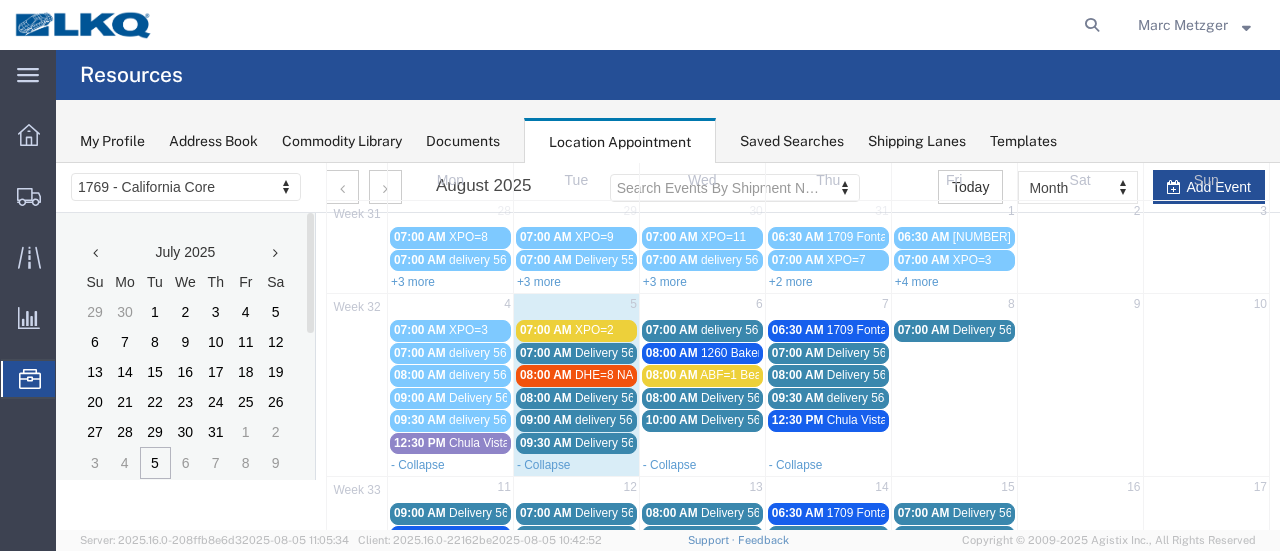 click on "07:00 AM" at bounding box center (546, 353) 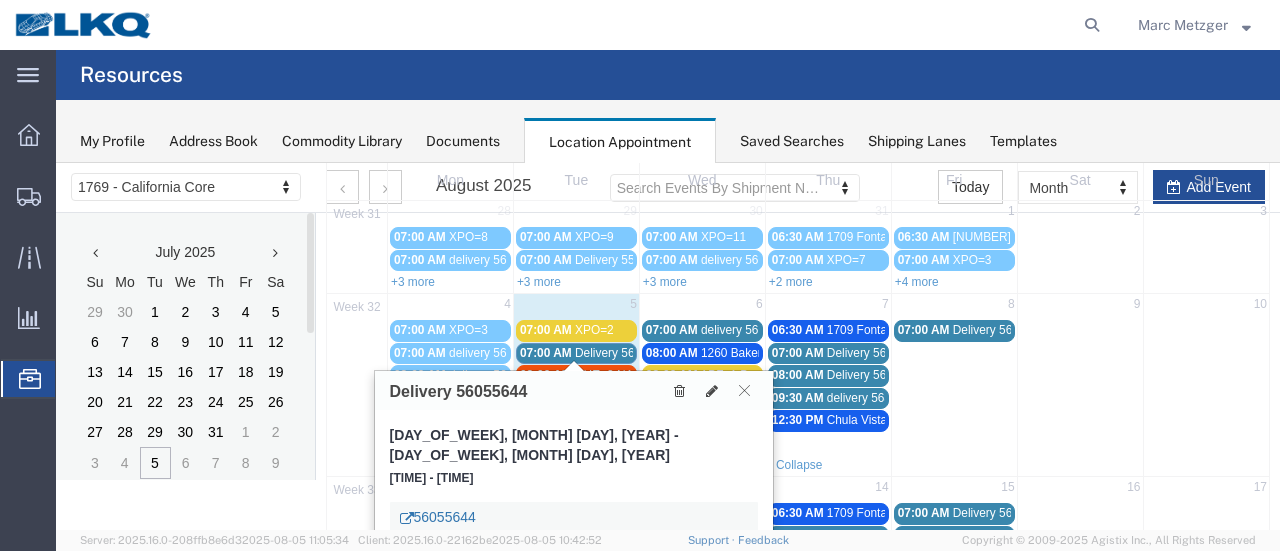 click on "56055644" at bounding box center (438, 517) 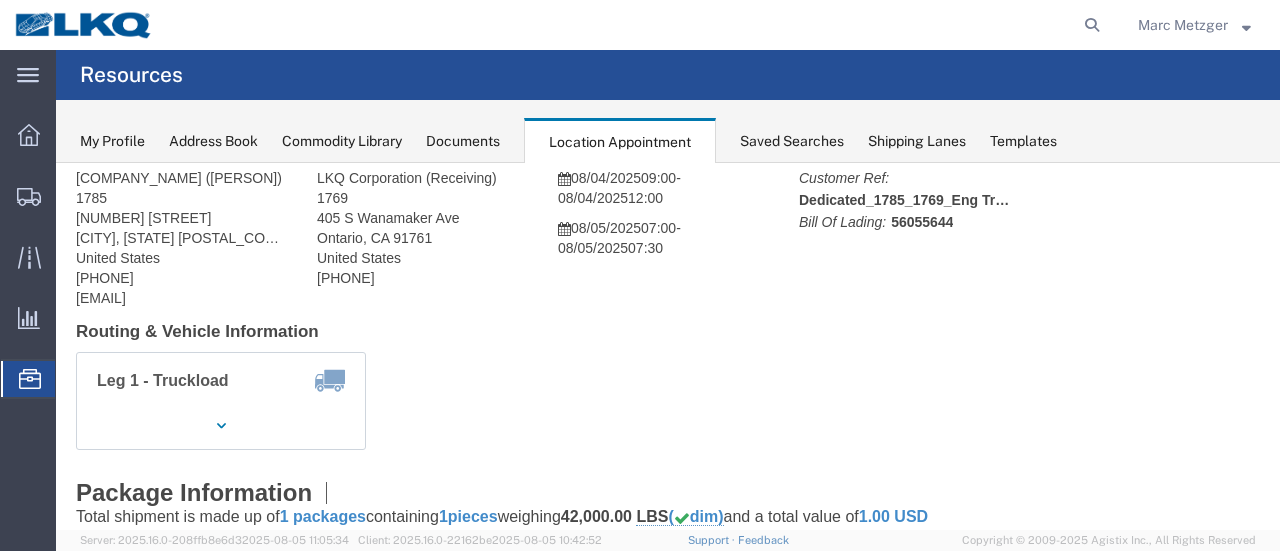 click on "Documents" 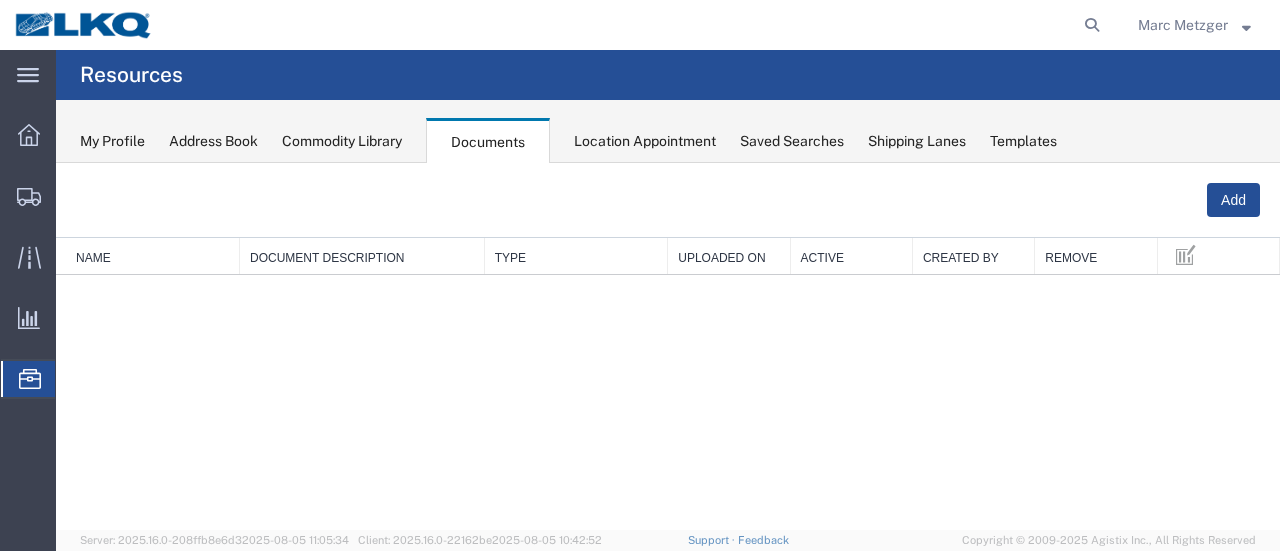 scroll, scrollTop: 0, scrollLeft: 0, axis: both 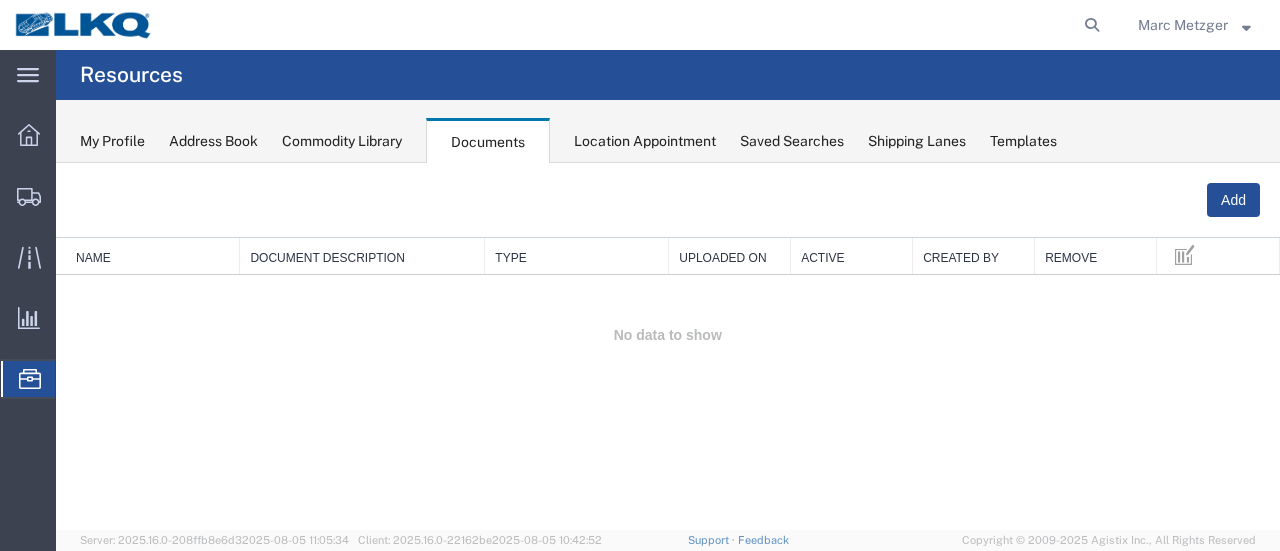 click on "Location Appointment" 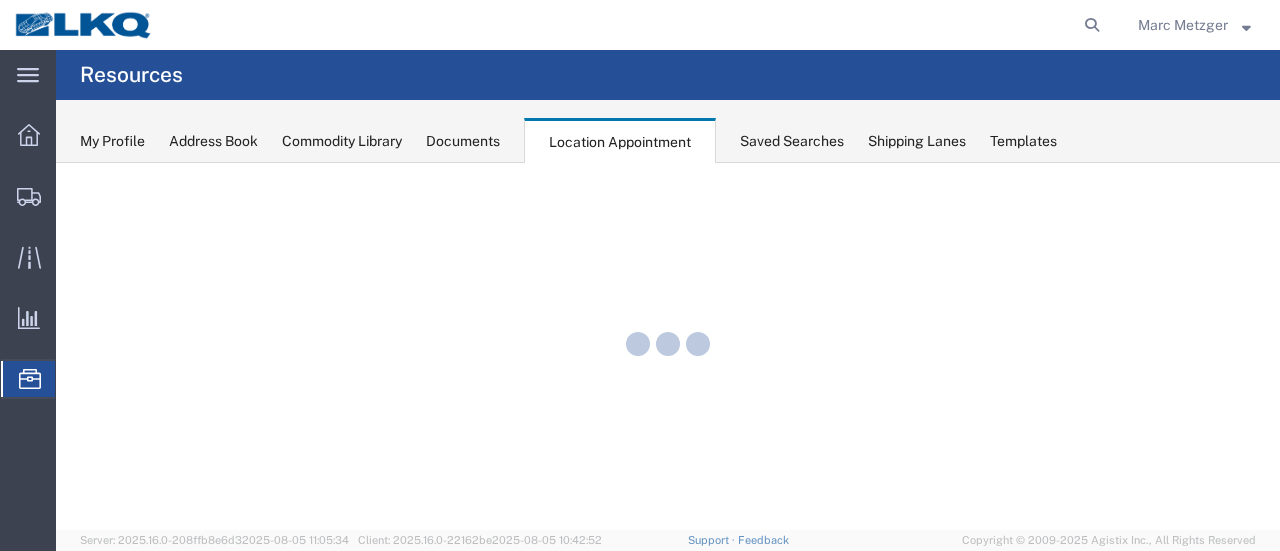 scroll, scrollTop: 0, scrollLeft: 0, axis: both 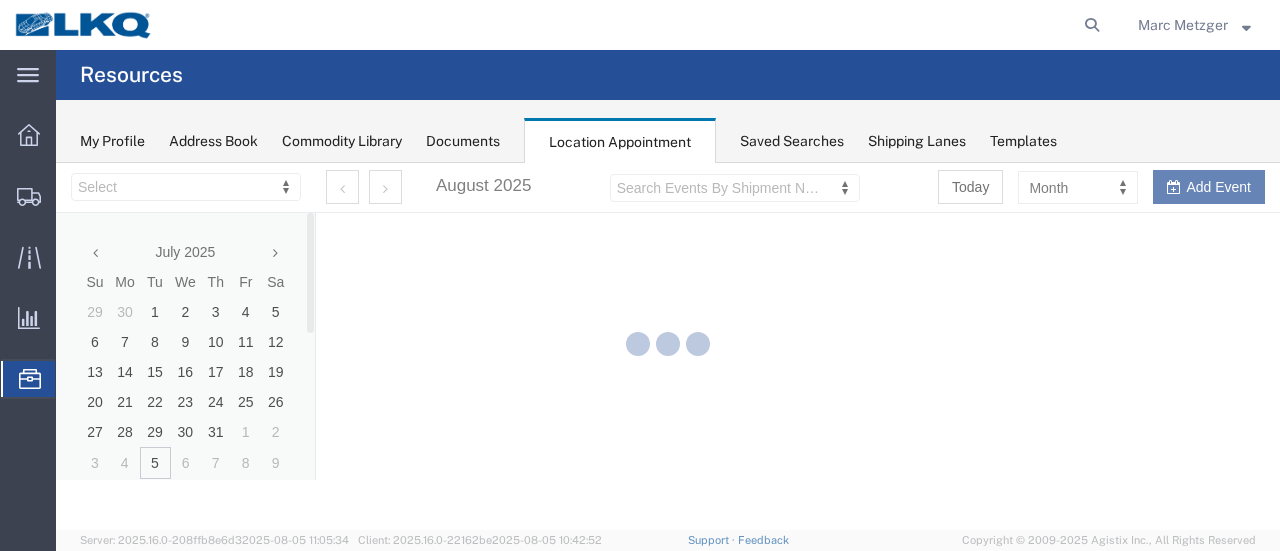 select on "28716" 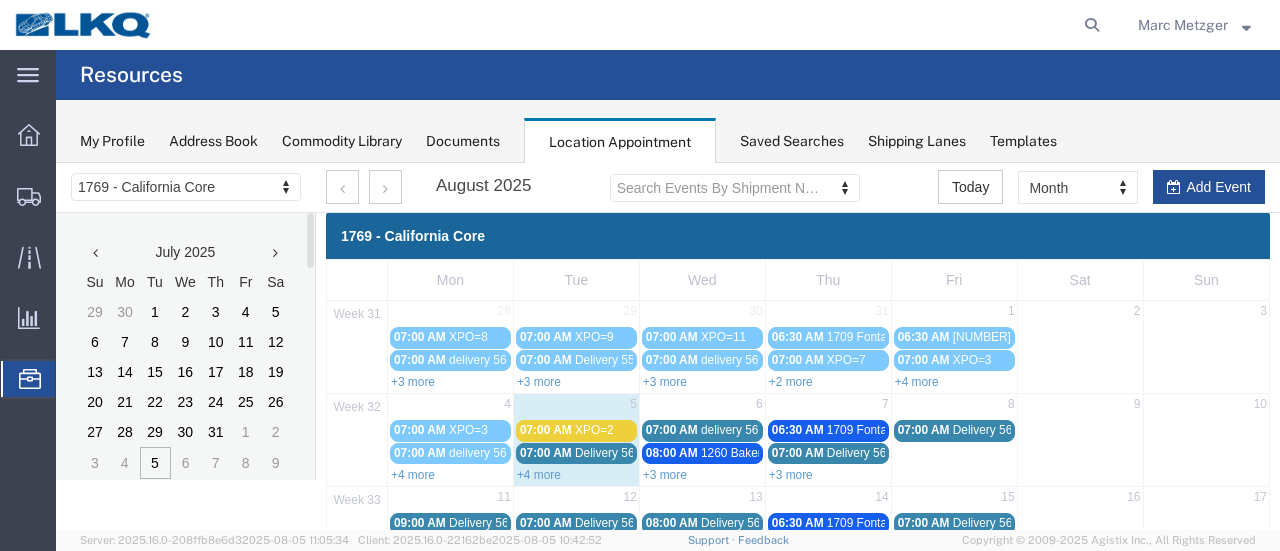click on "07:00 AM" at bounding box center (546, 453) 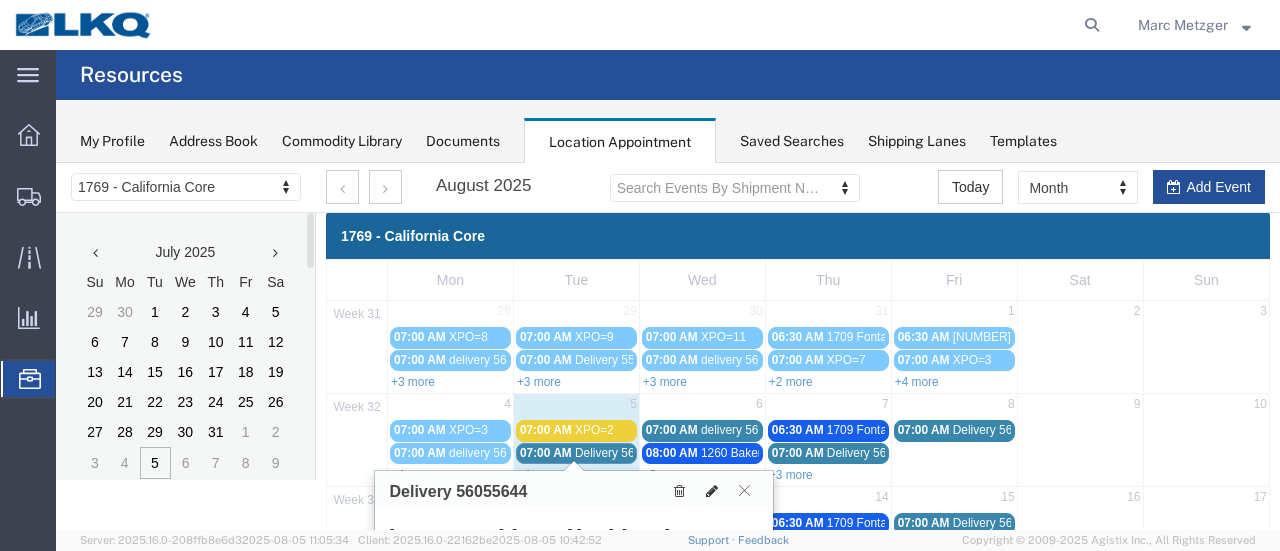click at bounding box center [712, 491] 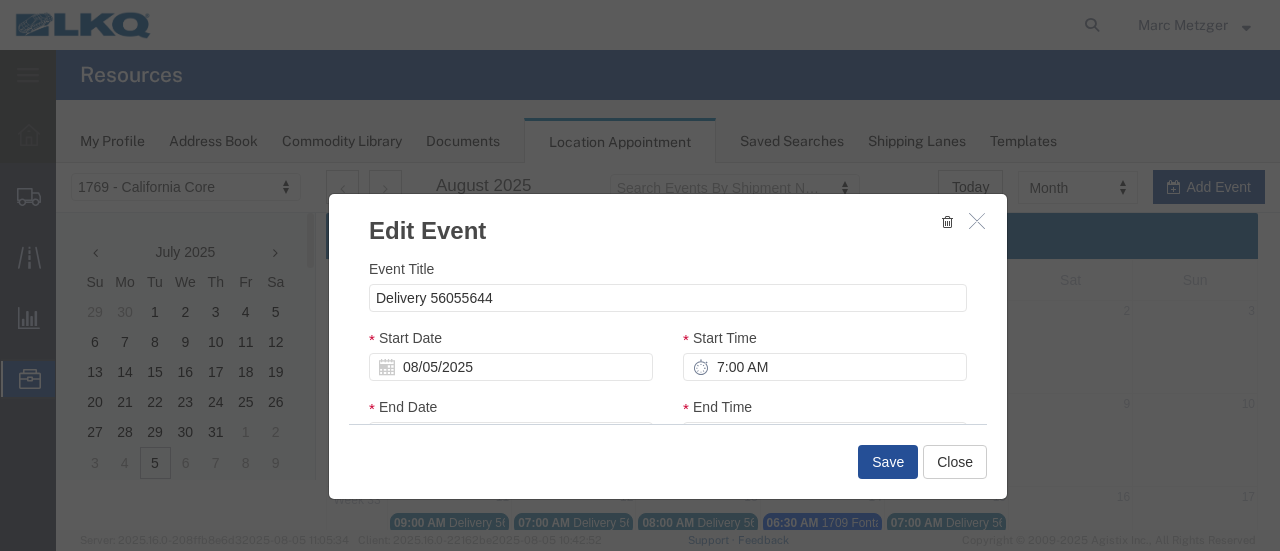 select 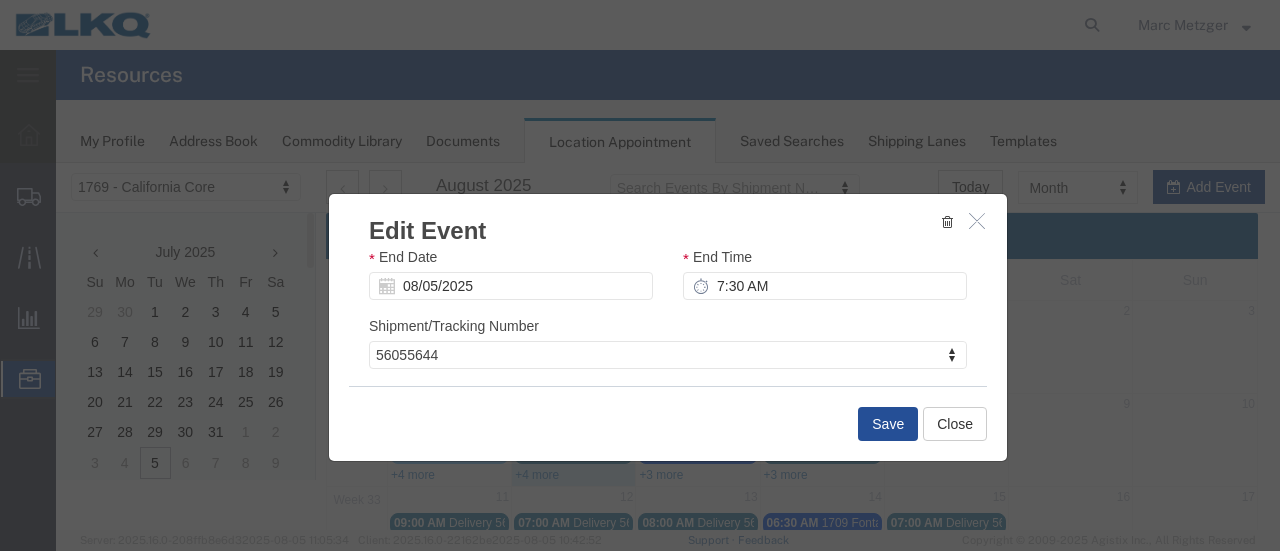 scroll, scrollTop: 300, scrollLeft: 0, axis: vertical 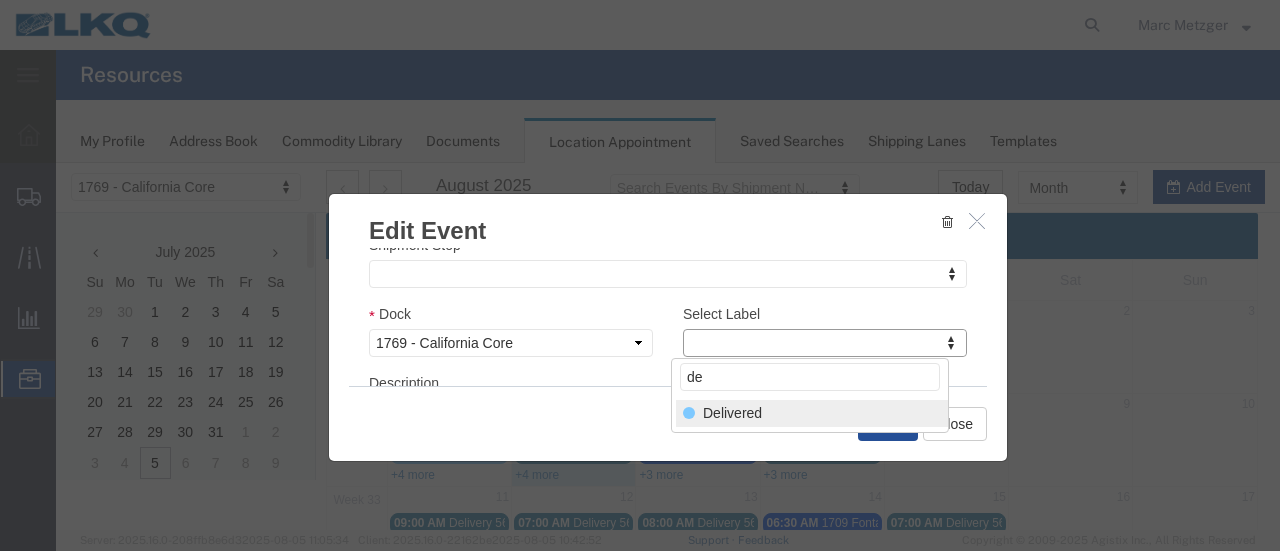 type on "de" 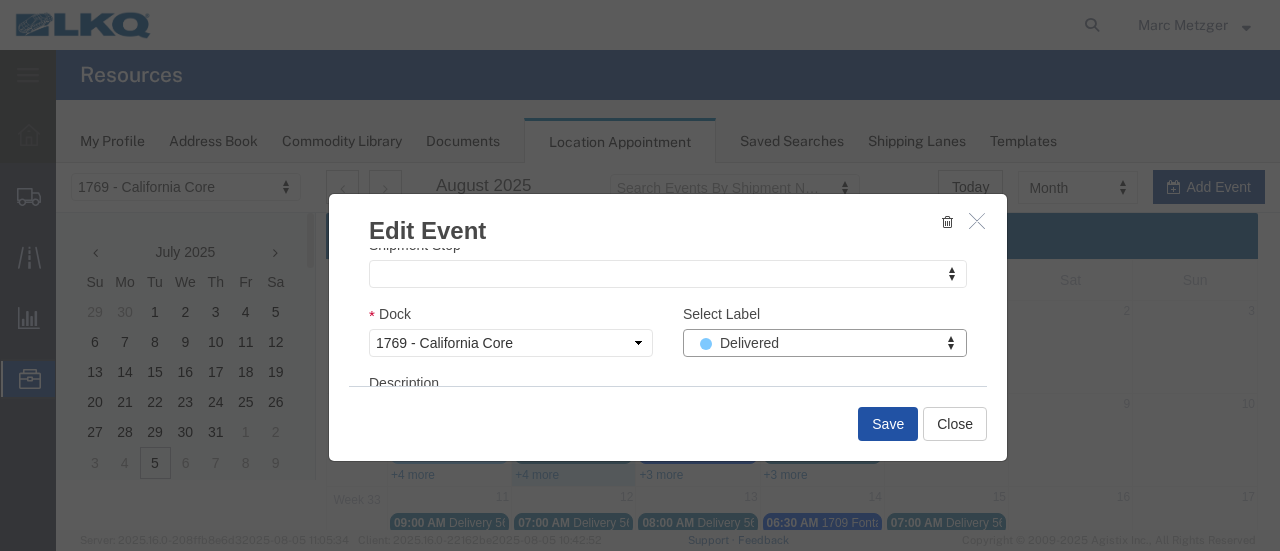 click on "Save" at bounding box center [888, 424] 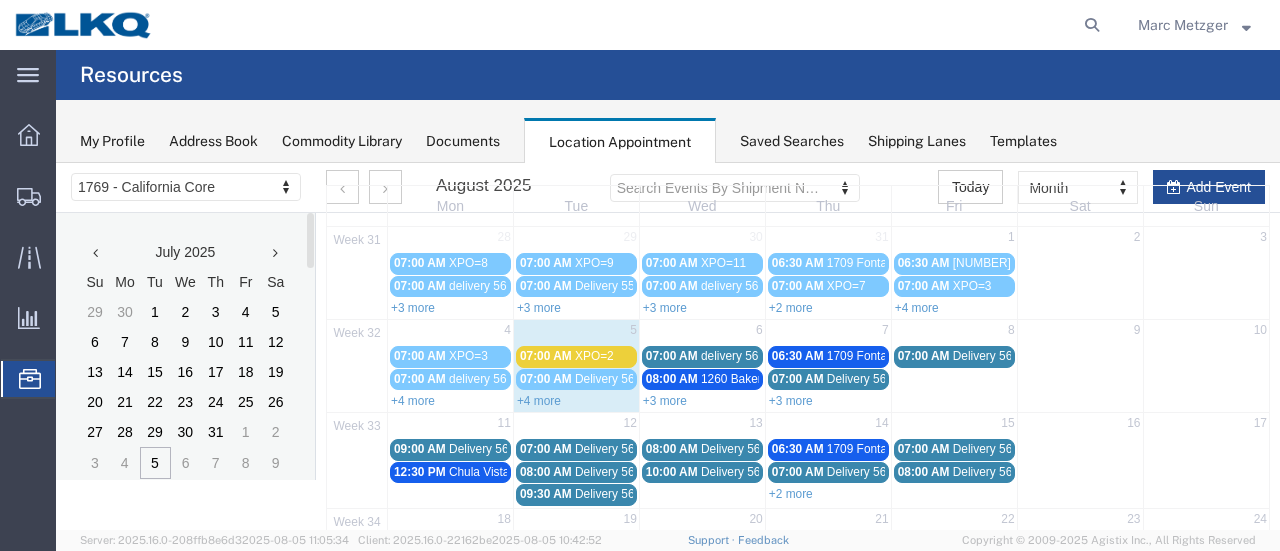 scroll, scrollTop: 100, scrollLeft: 0, axis: vertical 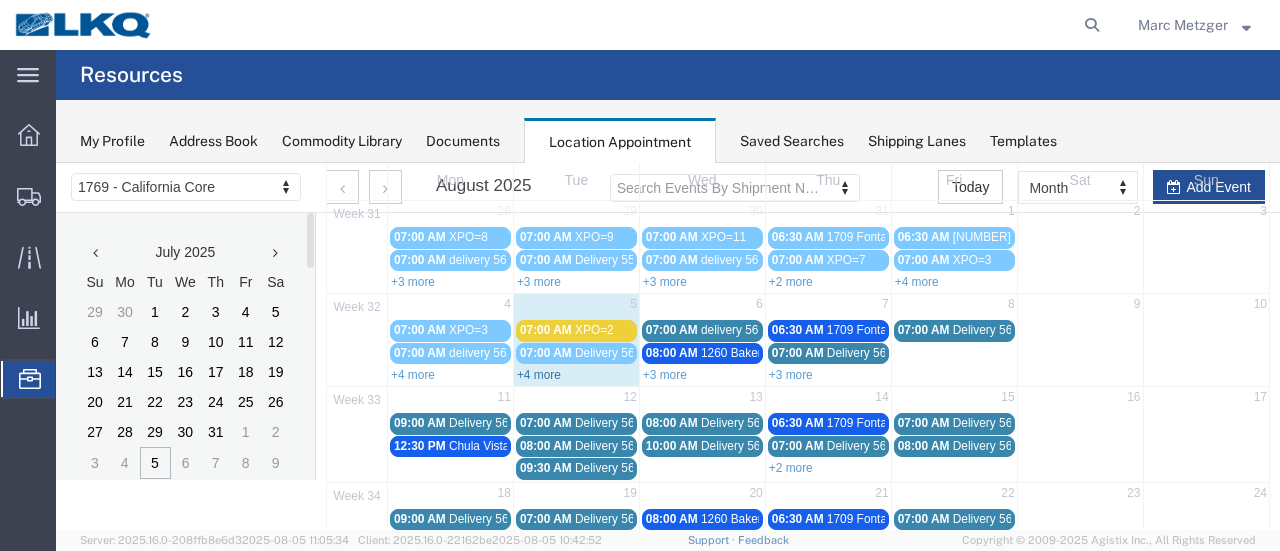 click on "+4 more" at bounding box center (539, 375) 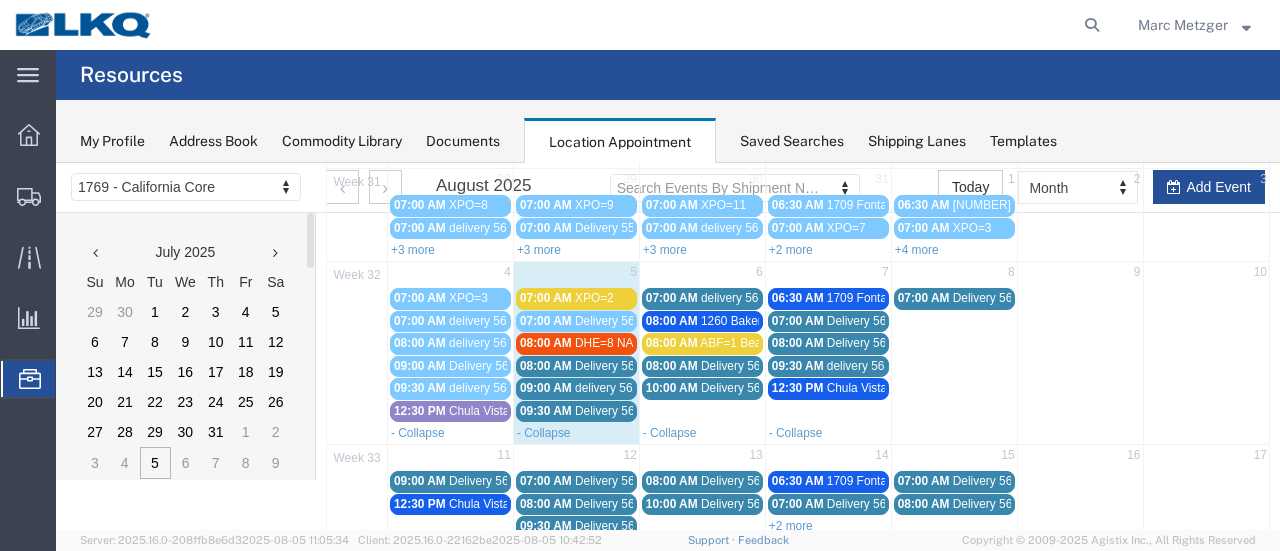 scroll, scrollTop: 232, scrollLeft: 0, axis: vertical 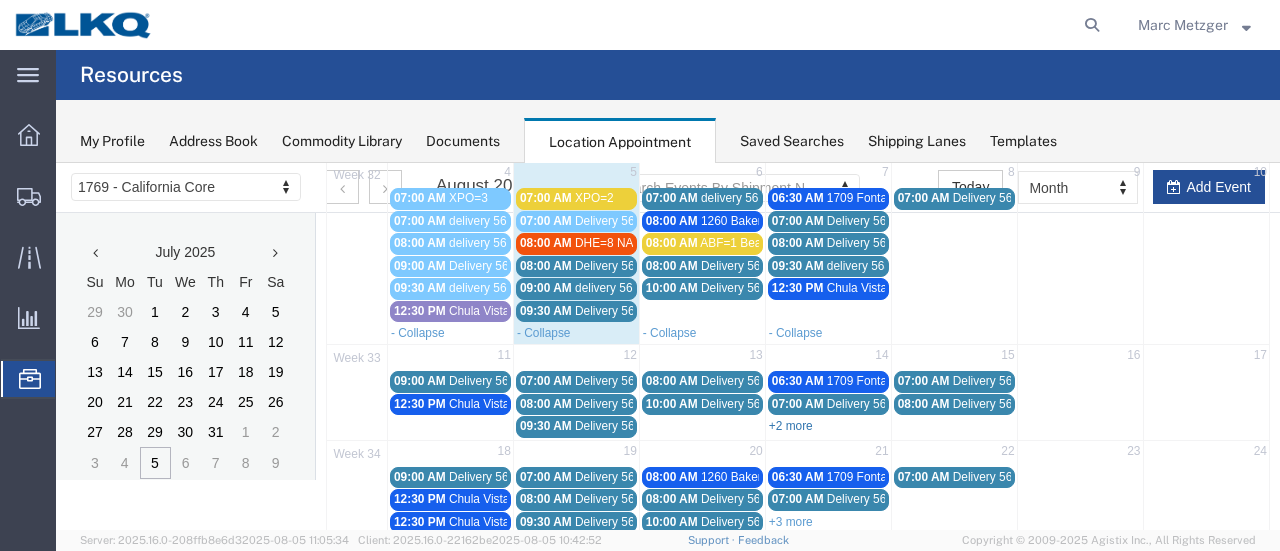 click on "+2 more" at bounding box center [791, 426] 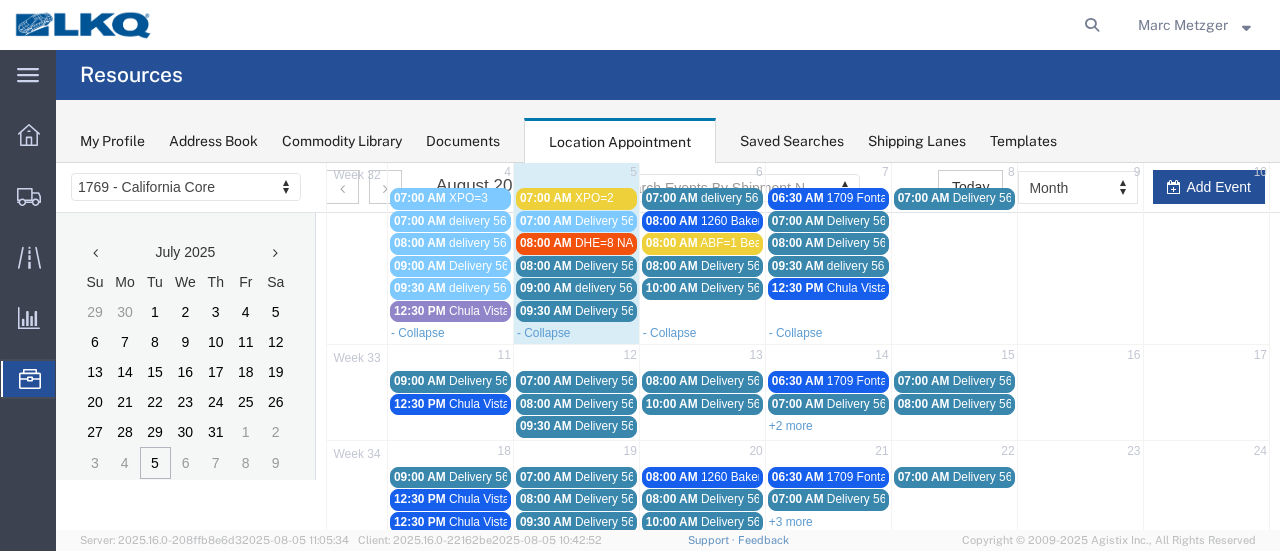 click on "08:00 AM" at bounding box center [56, 163] 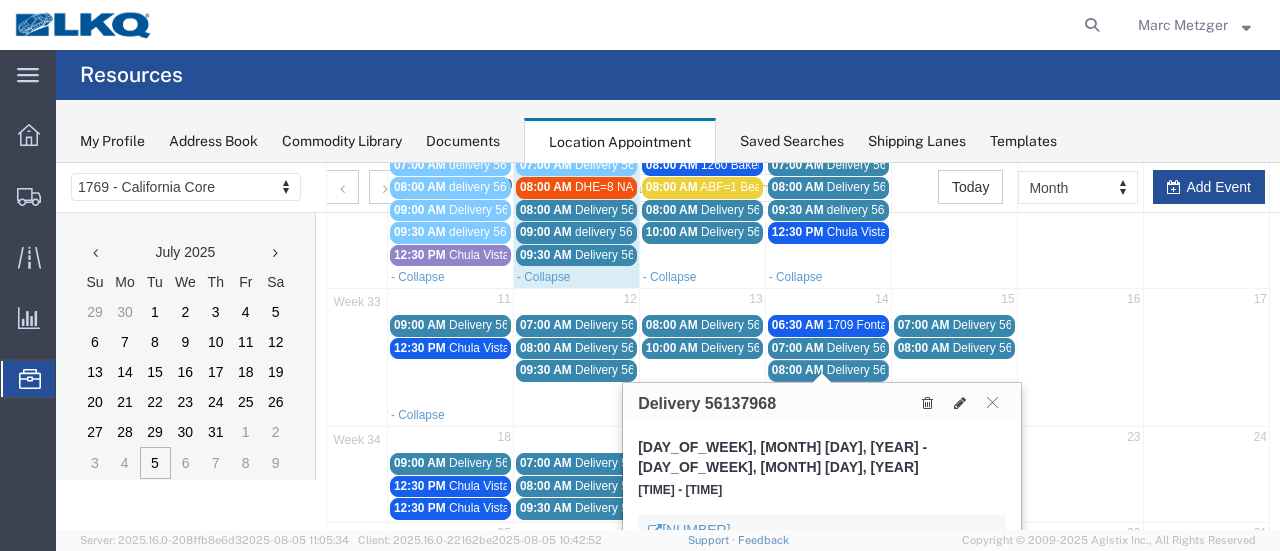 scroll, scrollTop: 332, scrollLeft: 0, axis: vertical 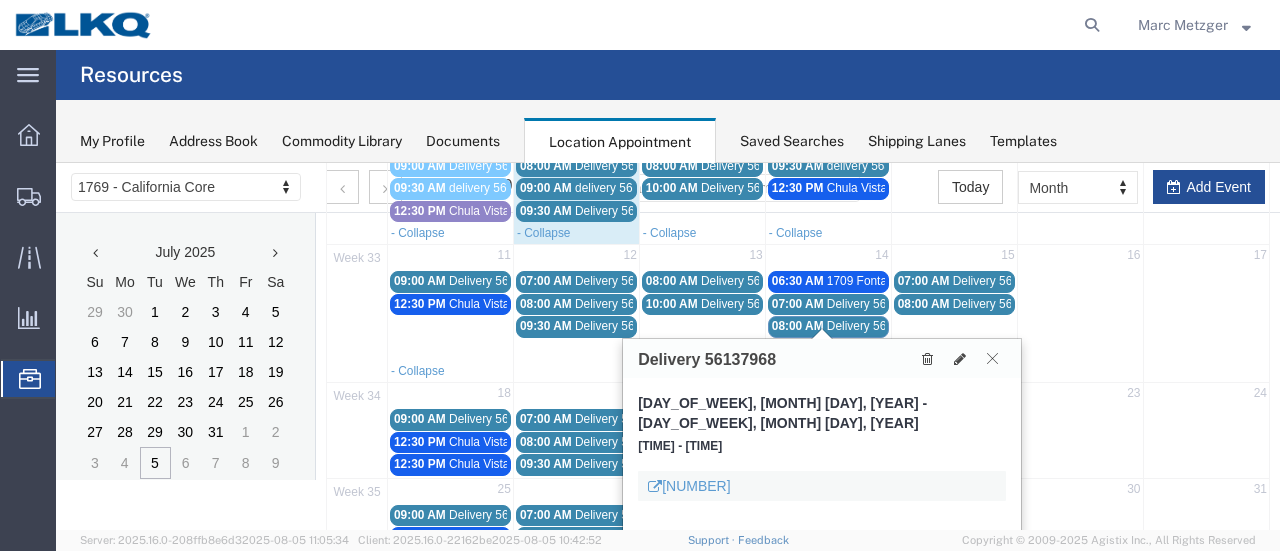 click at bounding box center (992, 358) 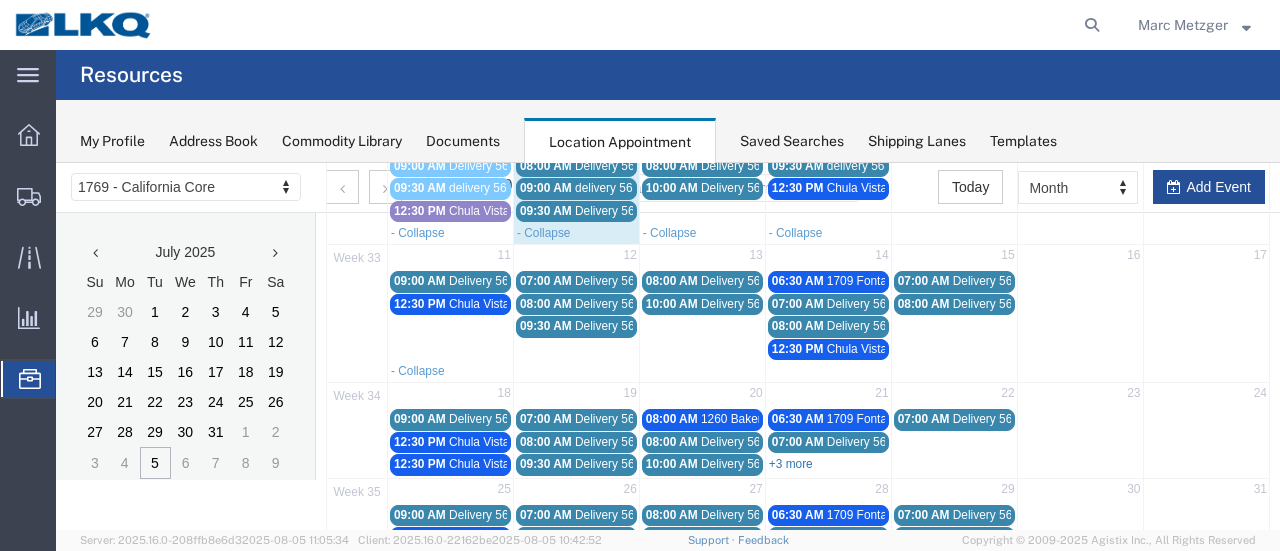 click on "+3 more" at bounding box center (791, 464) 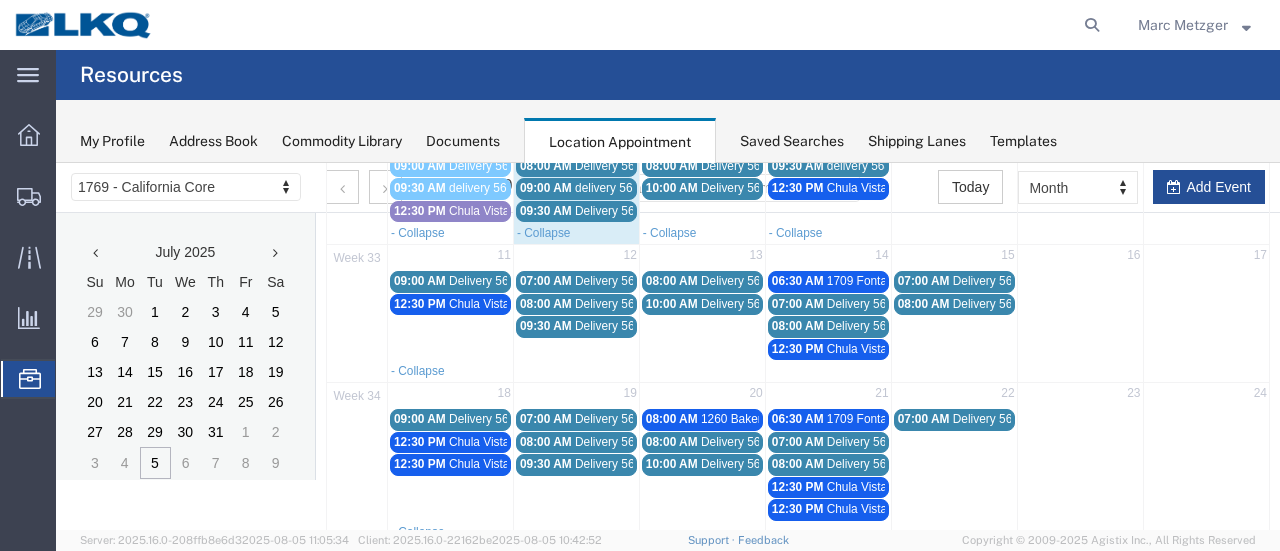 click on "12:30 PM" at bounding box center [798, 509] 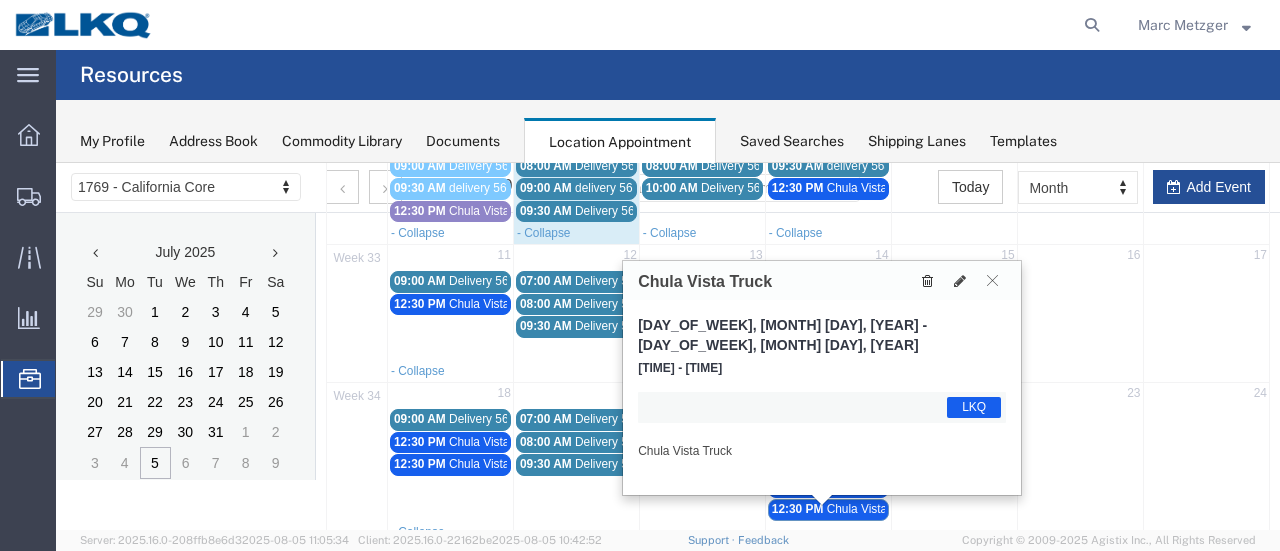 click at bounding box center [927, 281] 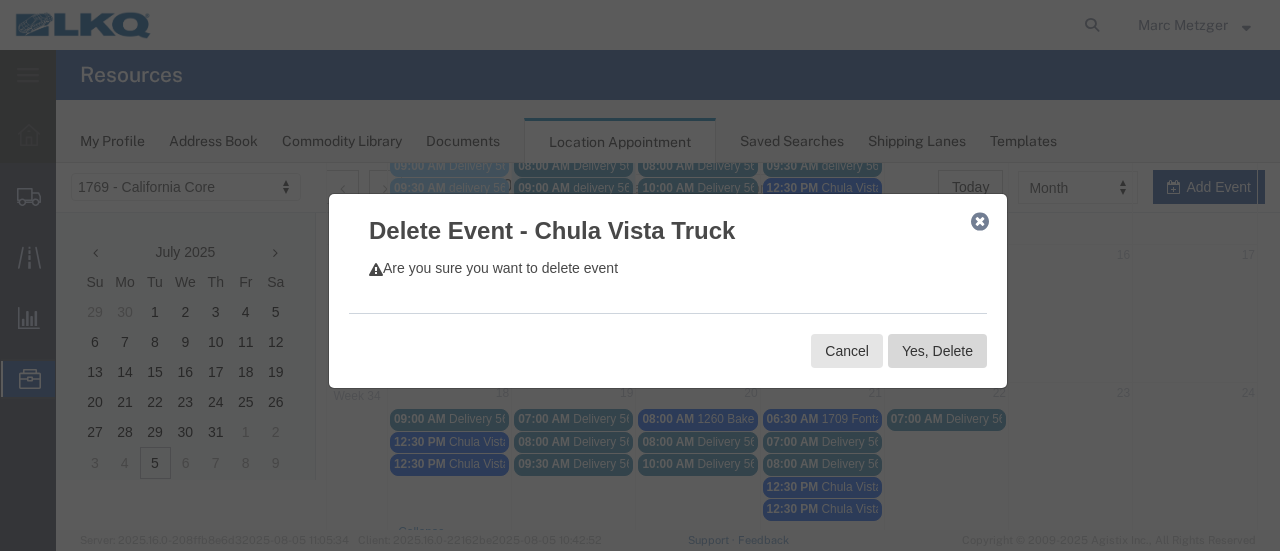 click on "Yes, Delete" at bounding box center (937, 351) 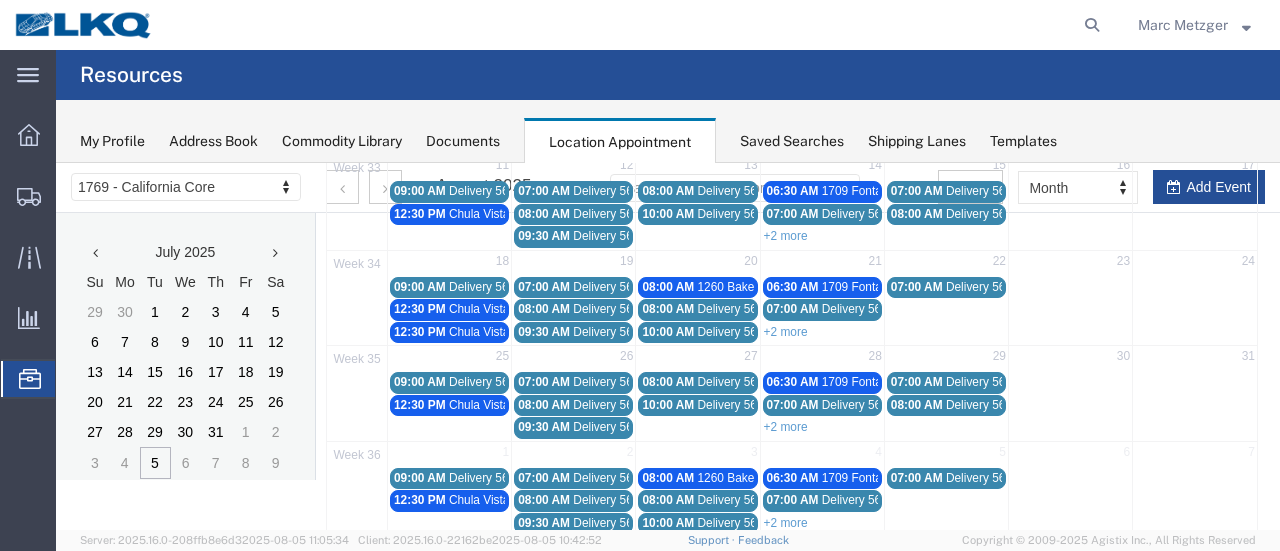 scroll, scrollTop: 346, scrollLeft: 0, axis: vertical 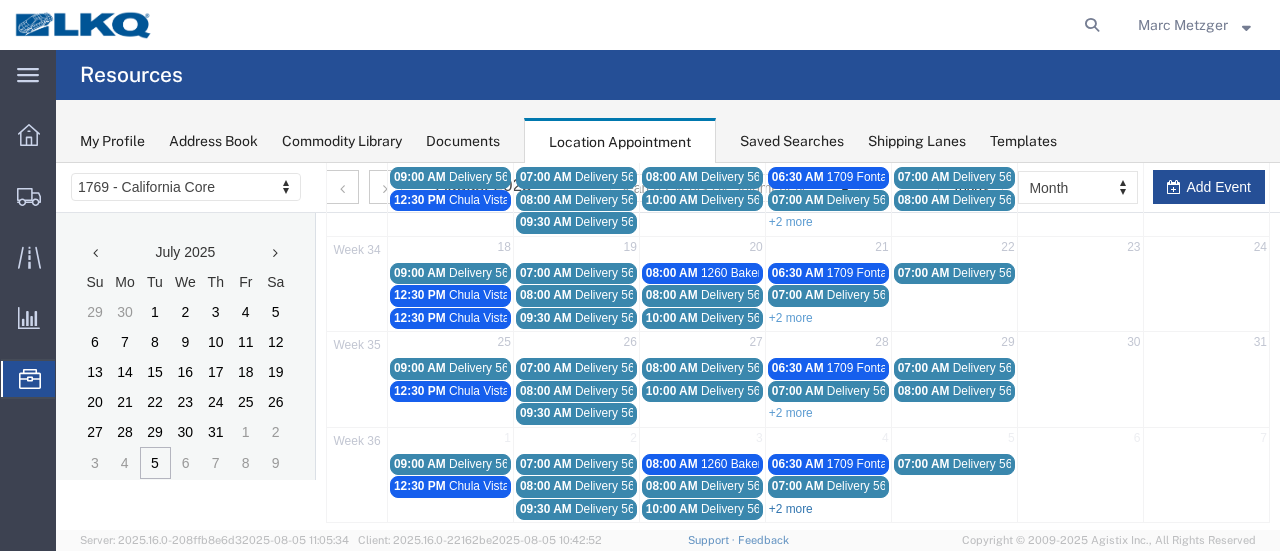 click on "+2 more" at bounding box center [791, 509] 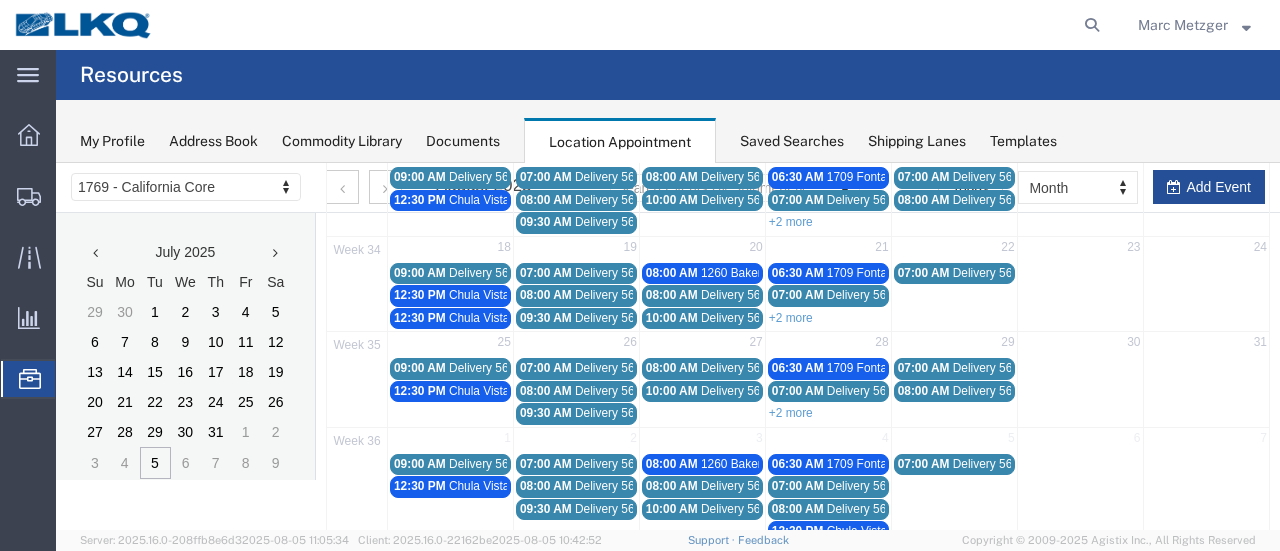 scroll, scrollTop: 387, scrollLeft: 0, axis: vertical 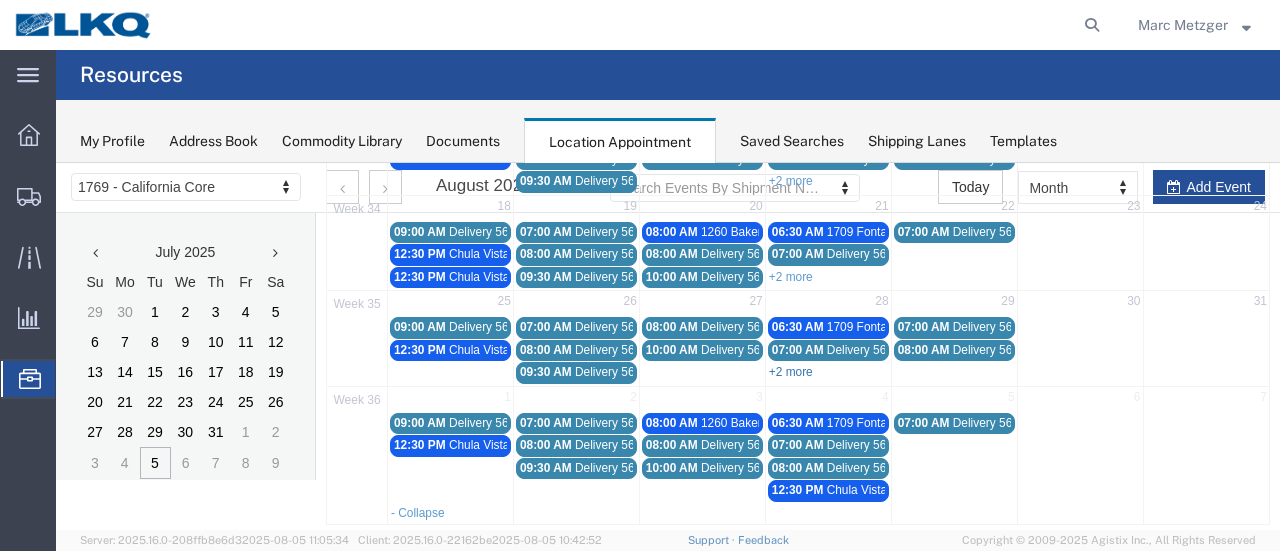 click on "+2 more" at bounding box center [791, 372] 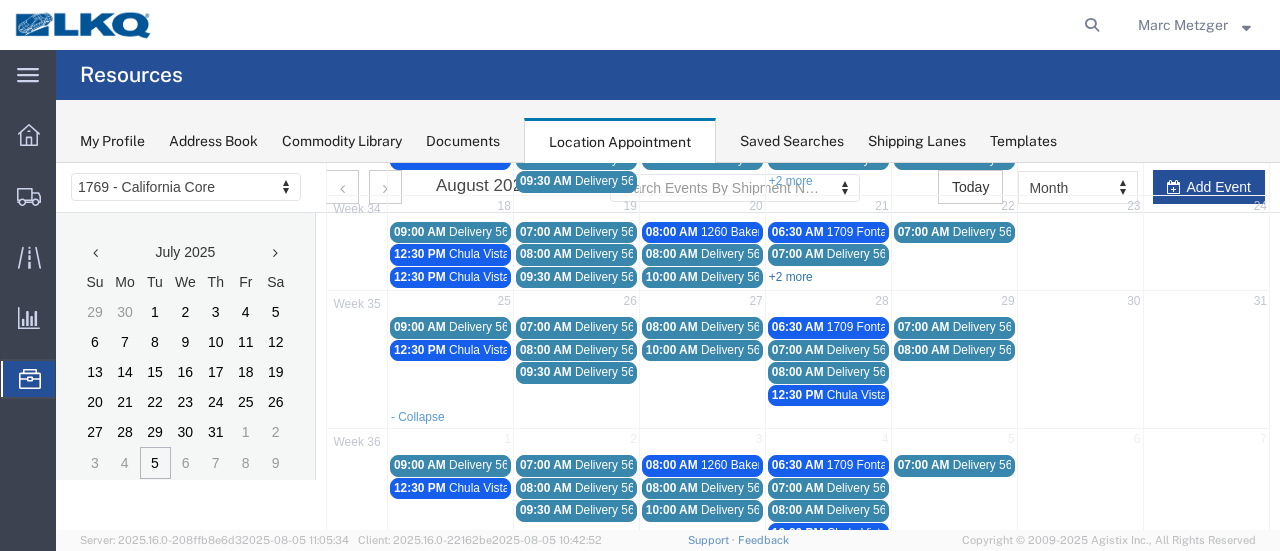 click on "+2 more" at bounding box center [791, 277] 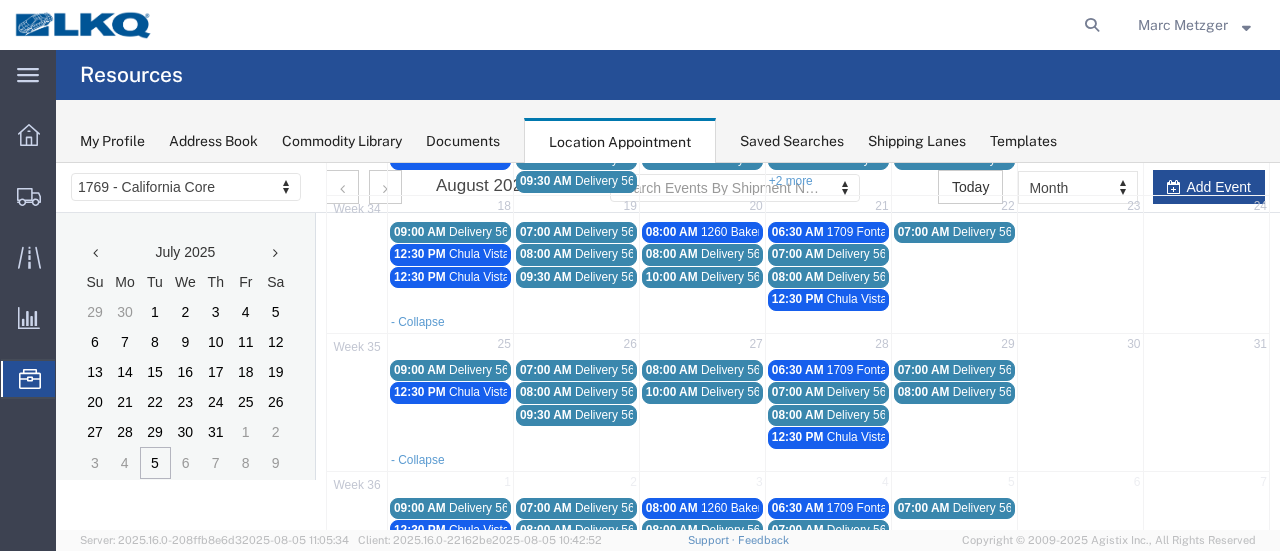 click on "Chula Vista Truck" at bounding box center (495, 277) 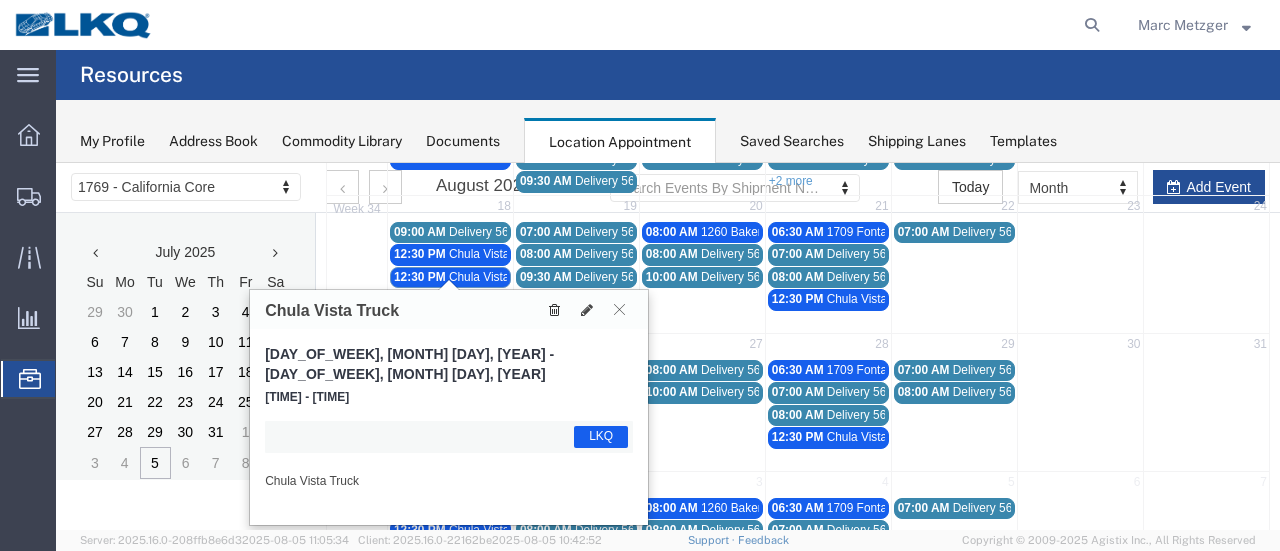 click at bounding box center [554, 309] 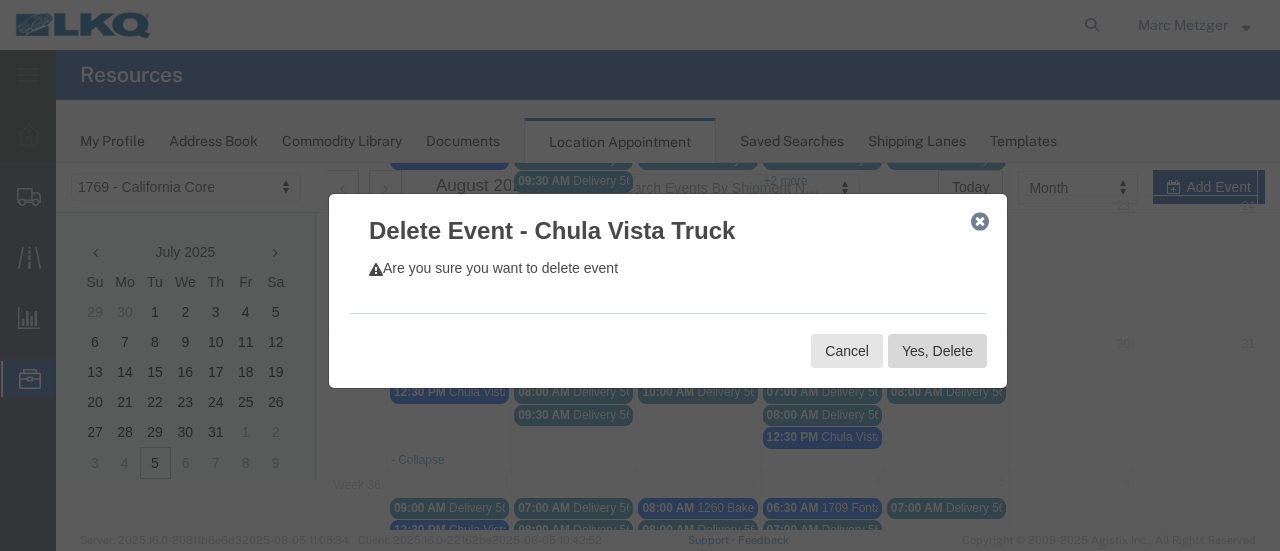 click on "Yes, Delete" at bounding box center (937, 351) 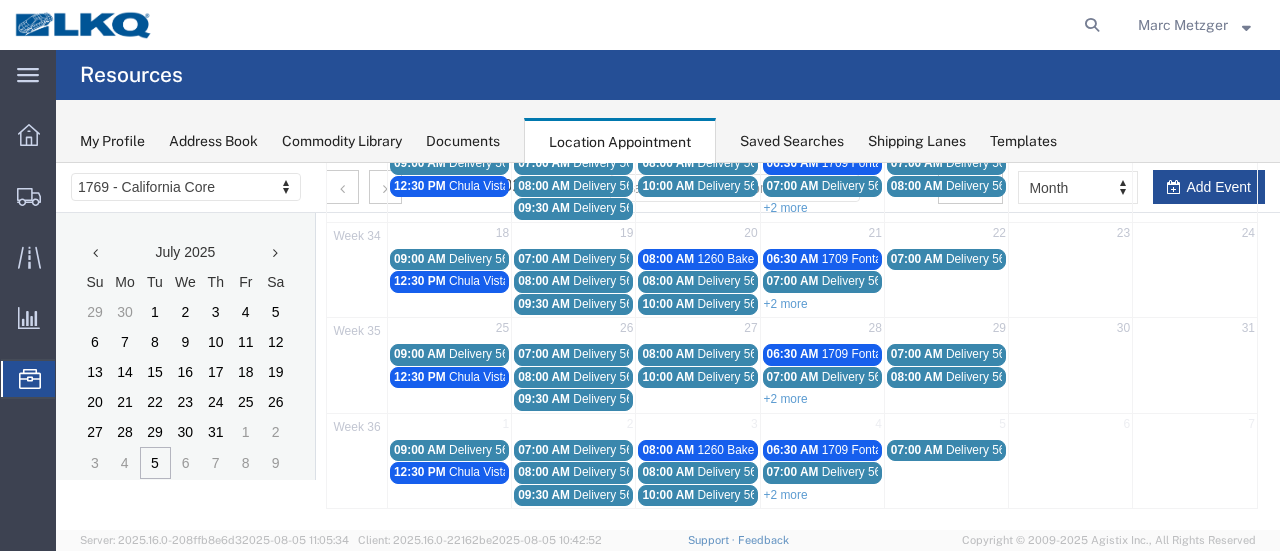scroll, scrollTop: 346, scrollLeft: 0, axis: vertical 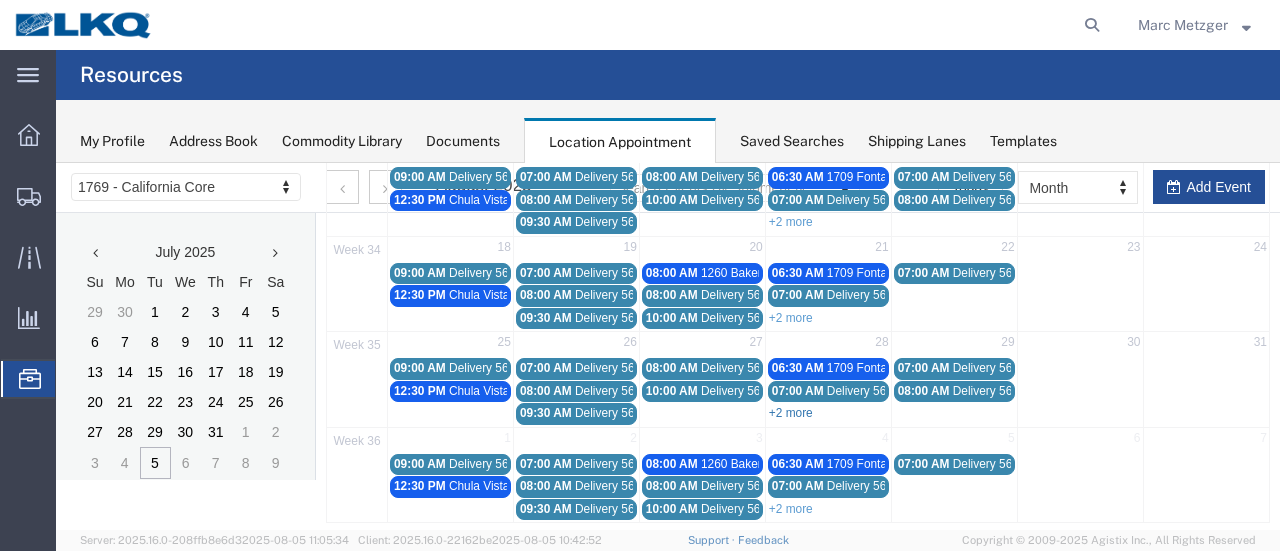 click on "+2 more" at bounding box center [791, 413] 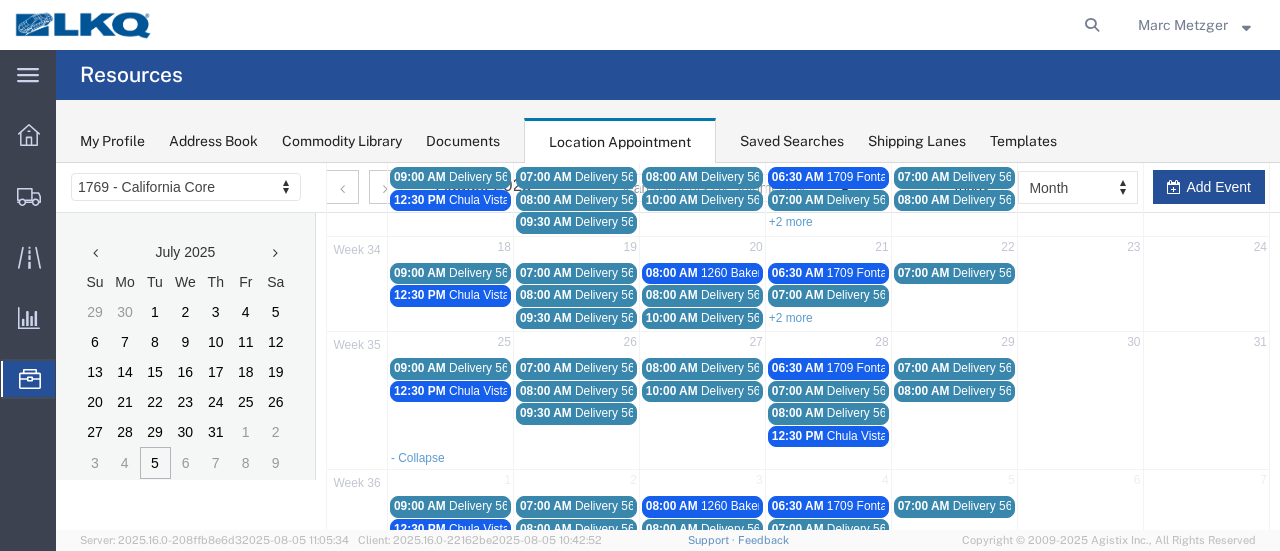scroll, scrollTop: 387, scrollLeft: 0, axis: vertical 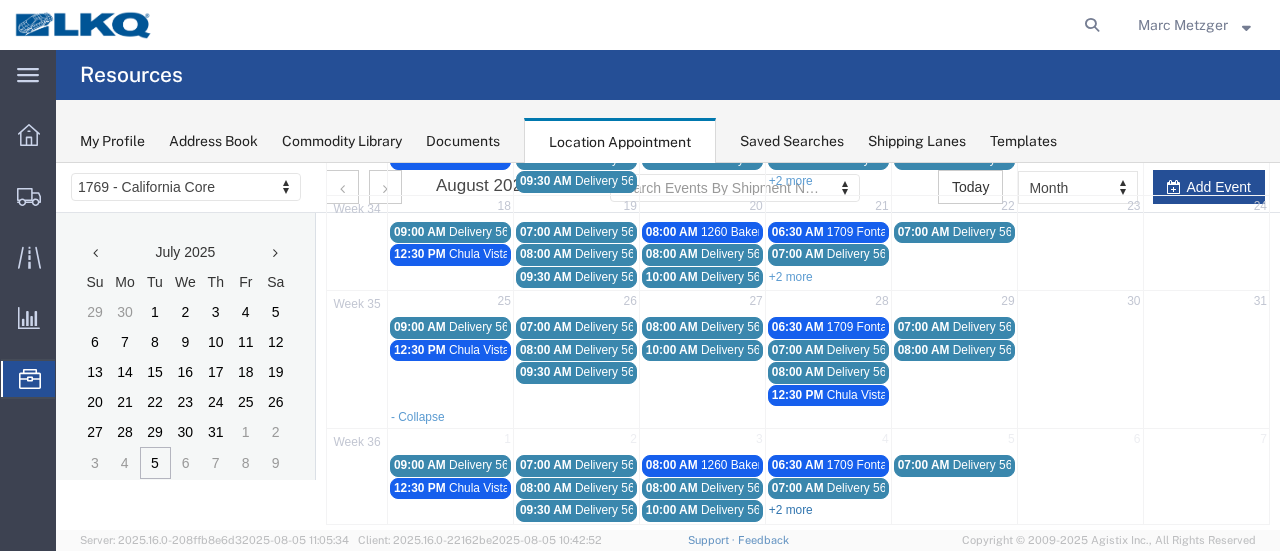 click on "+2 more" at bounding box center [791, 510] 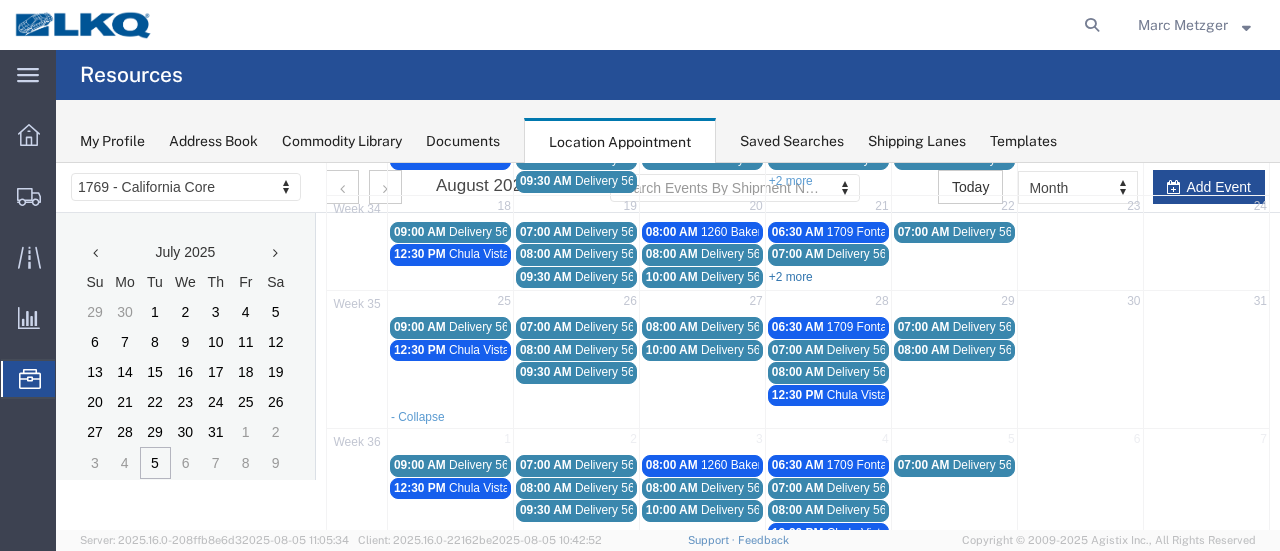 click on "+2 more" at bounding box center (791, 277) 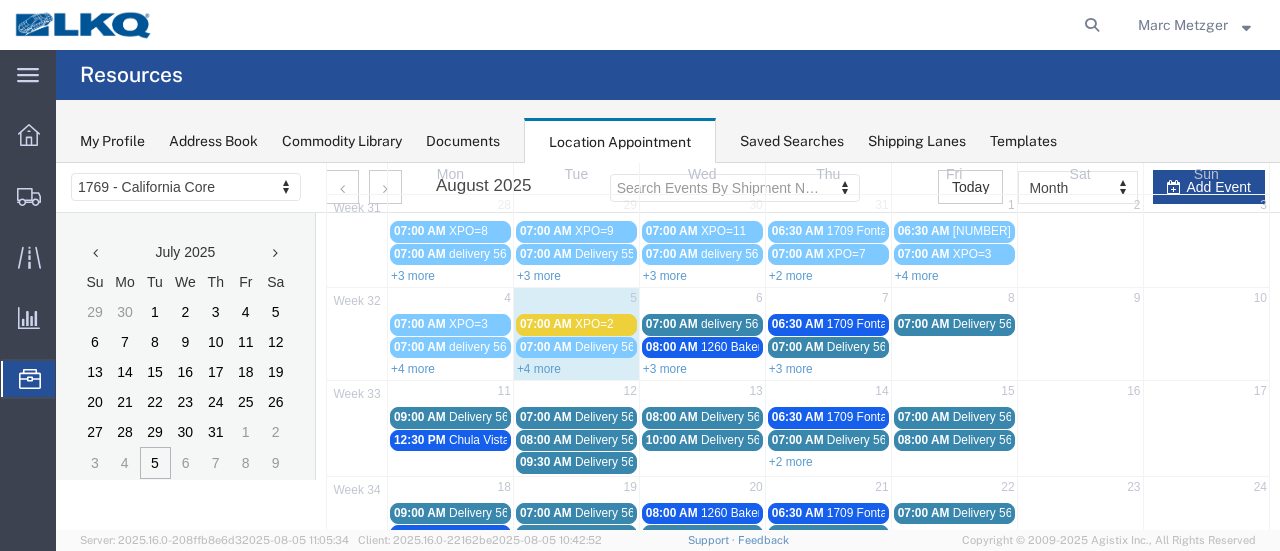scroll, scrollTop: 87, scrollLeft: 0, axis: vertical 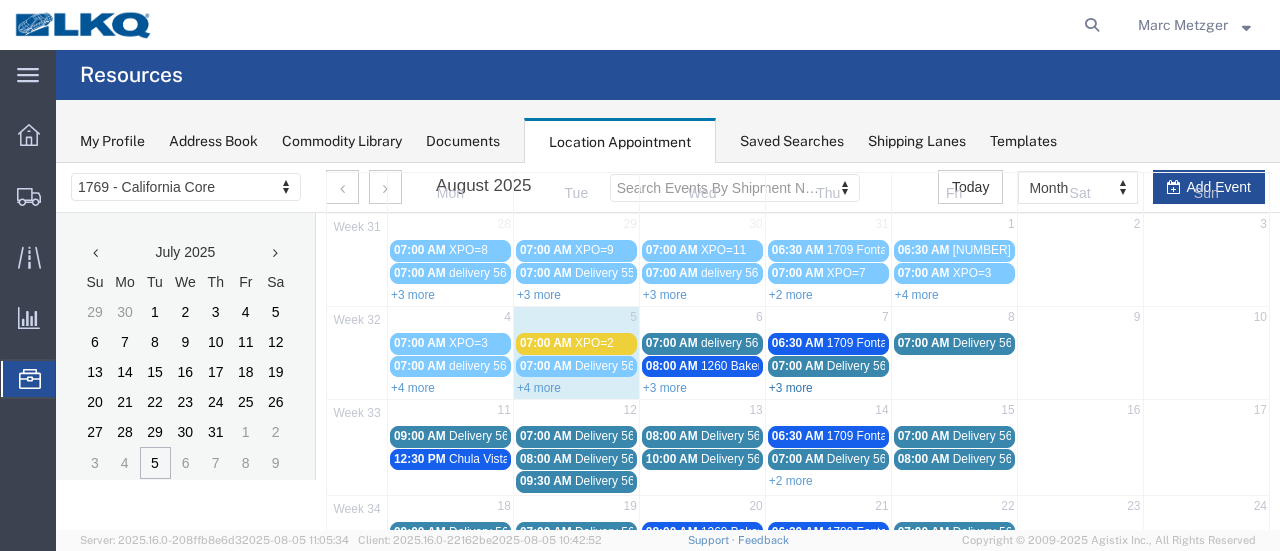 click on "+3 more" at bounding box center (791, 388) 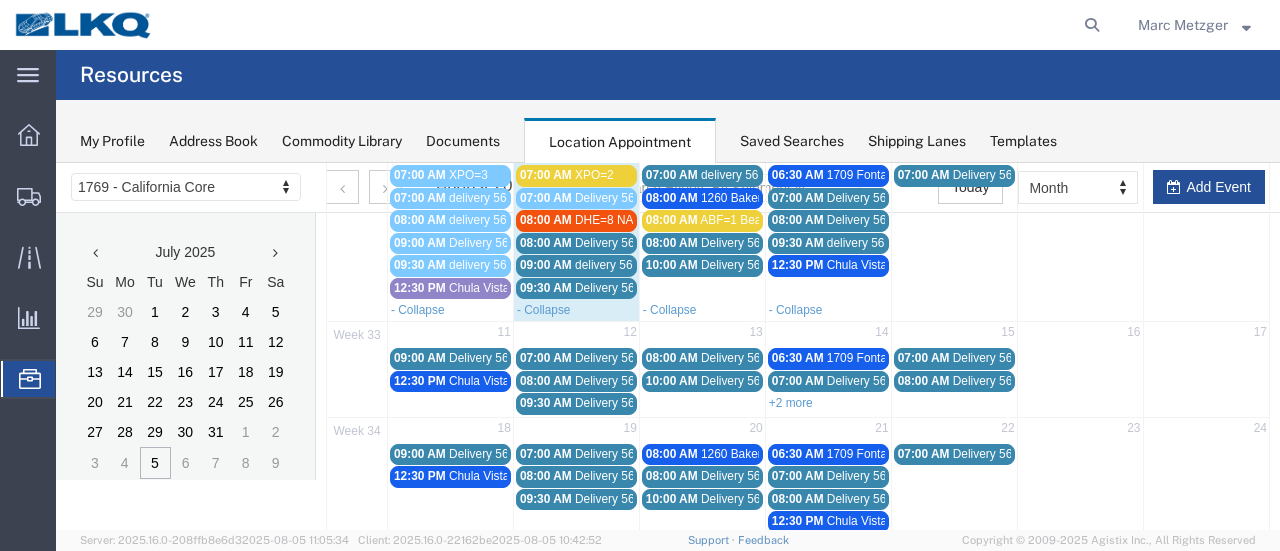scroll, scrollTop: 287, scrollLeft: 0, axis: vertical 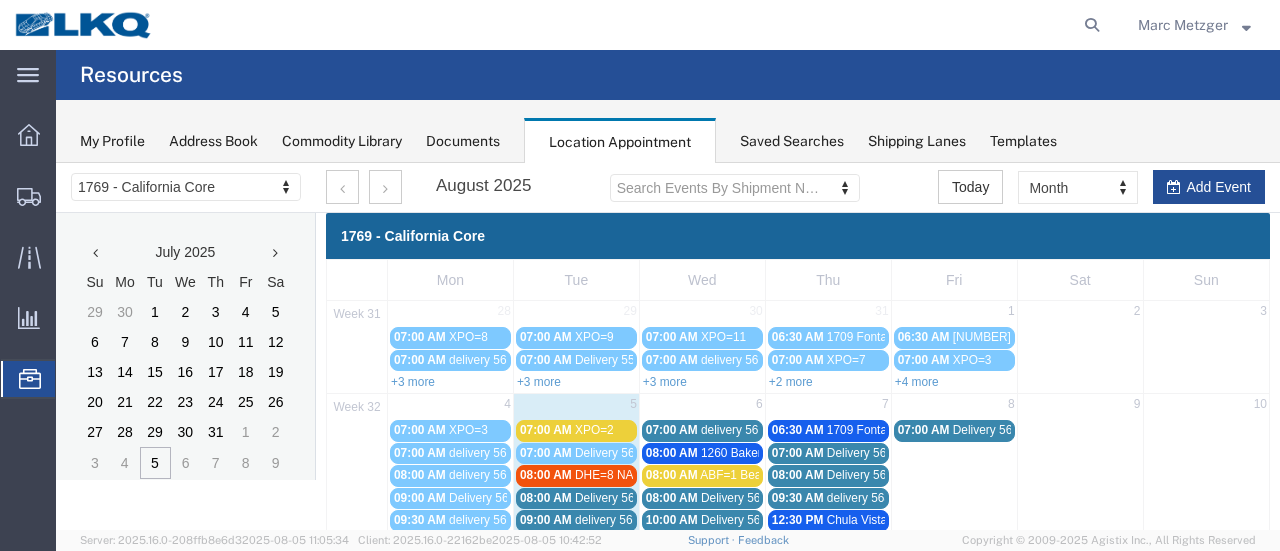 click 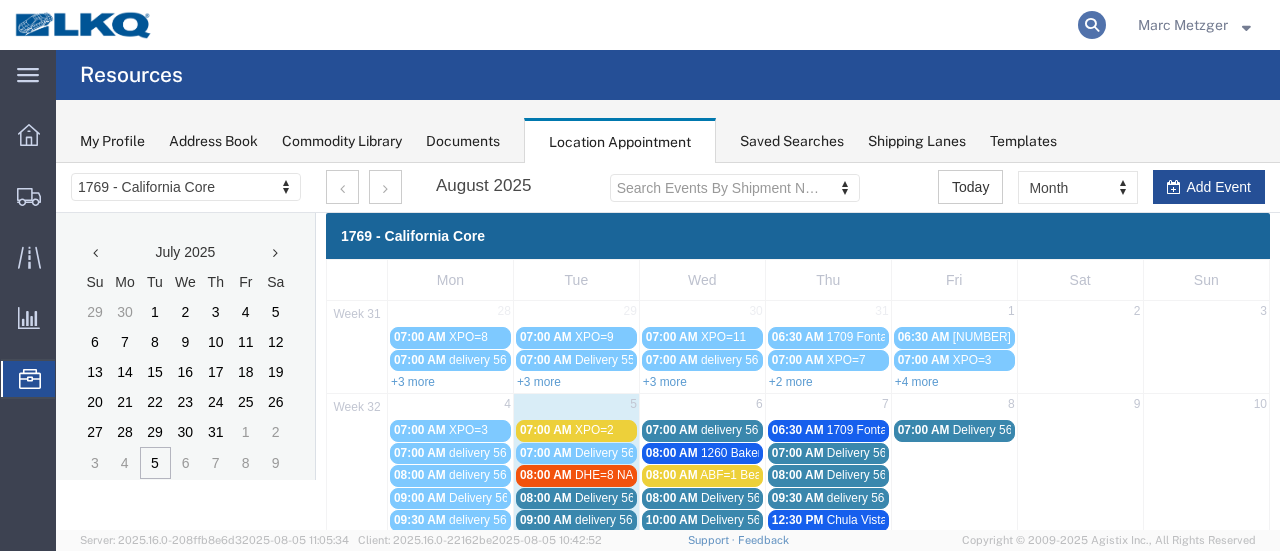 click 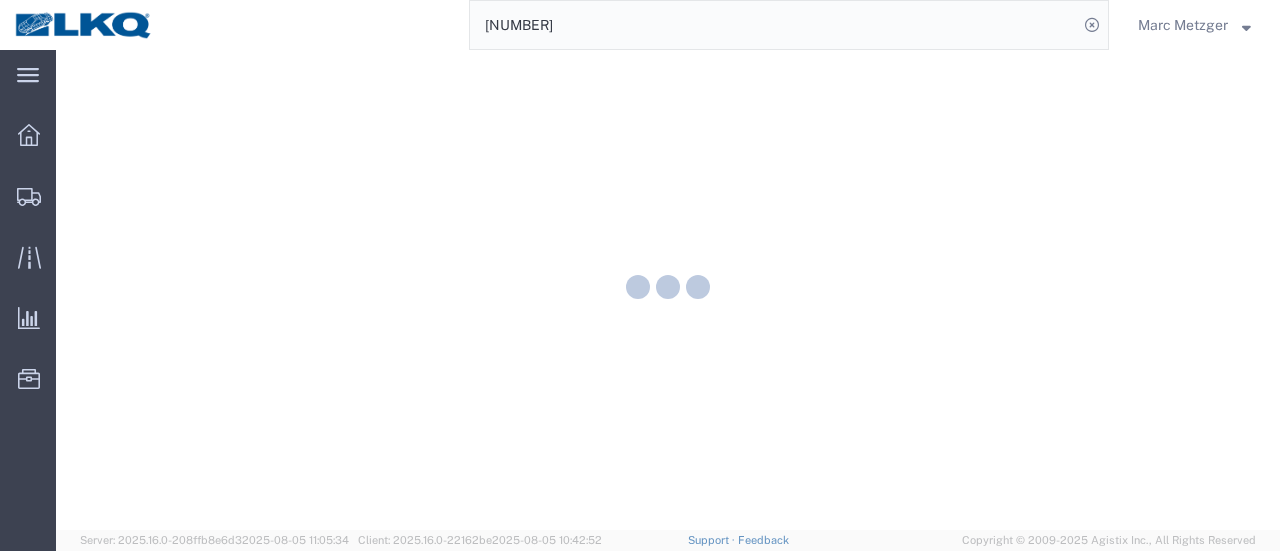 scroll, scrollTop: 0, scrollLeft: 0, axis: both 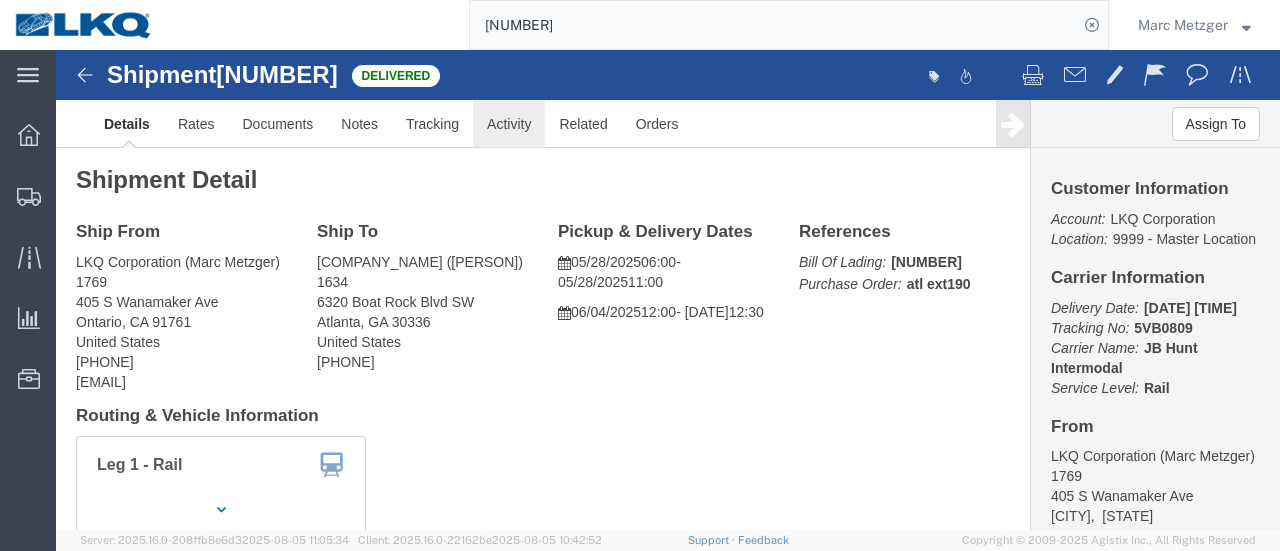 click on "Activity" 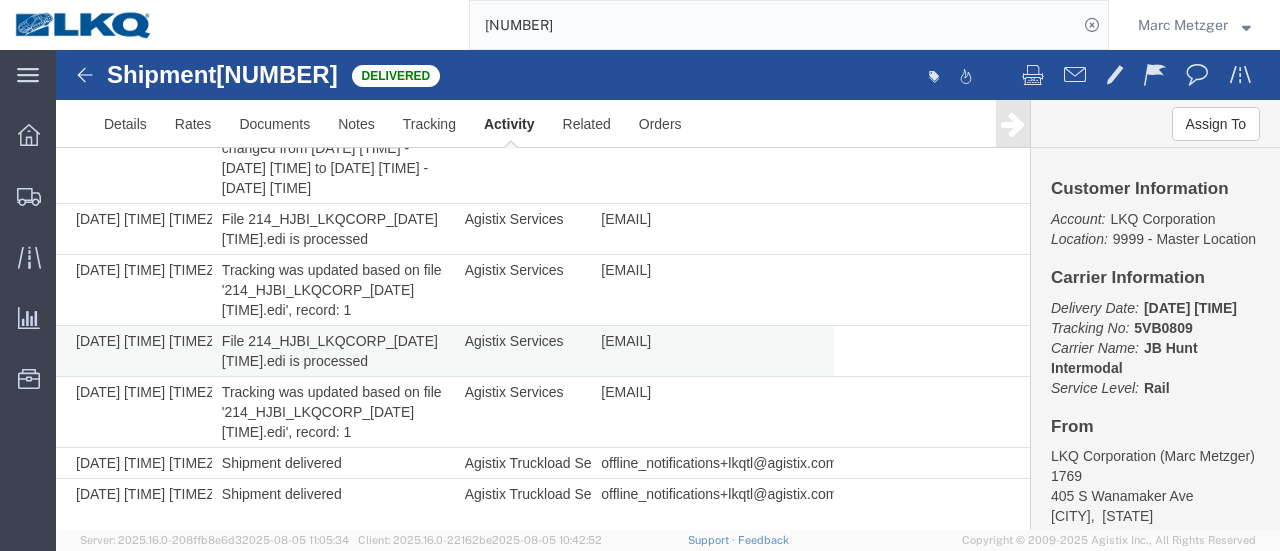 scroll, scrollTop: 3464, scrollLeft: 0, axis: vertical 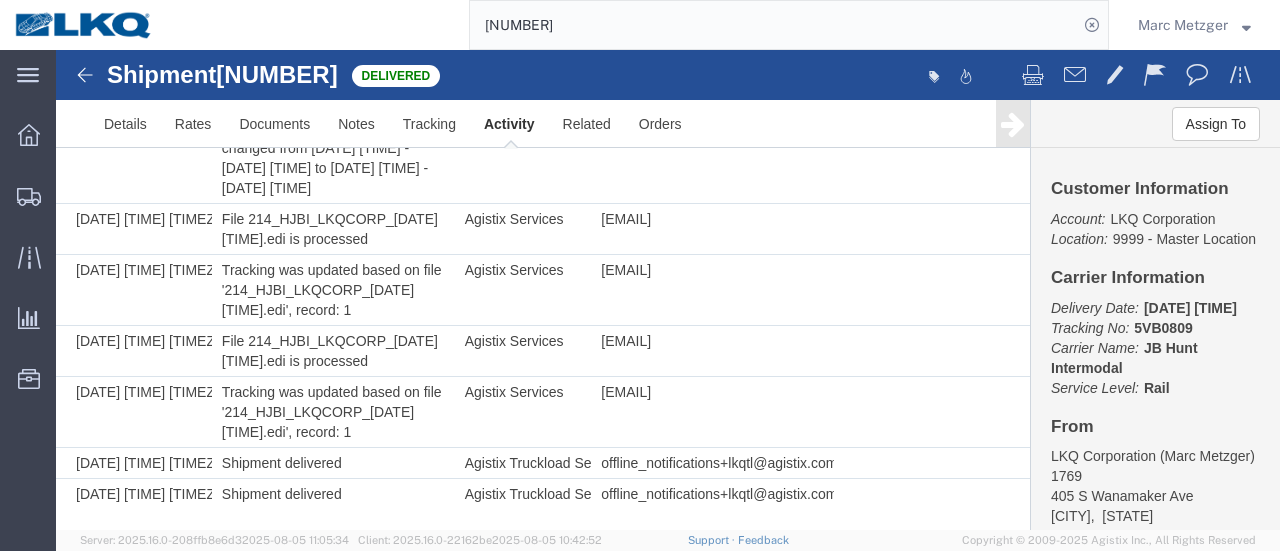 click on "[NUMBER]" 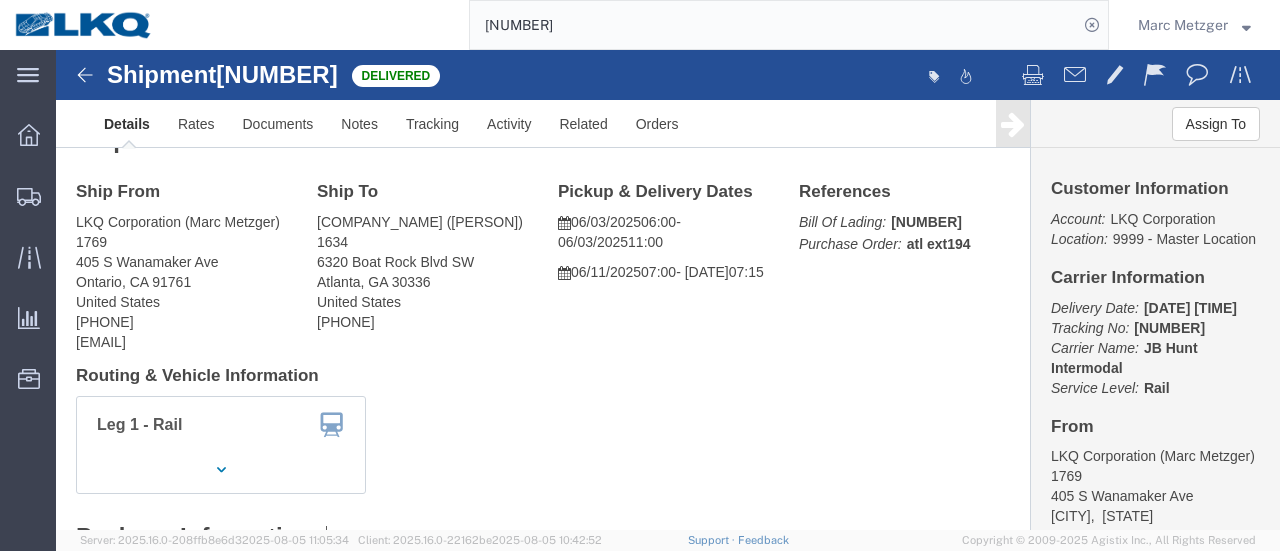 scroll, scrollTop: 0, scrollLeft: 0, axis: both 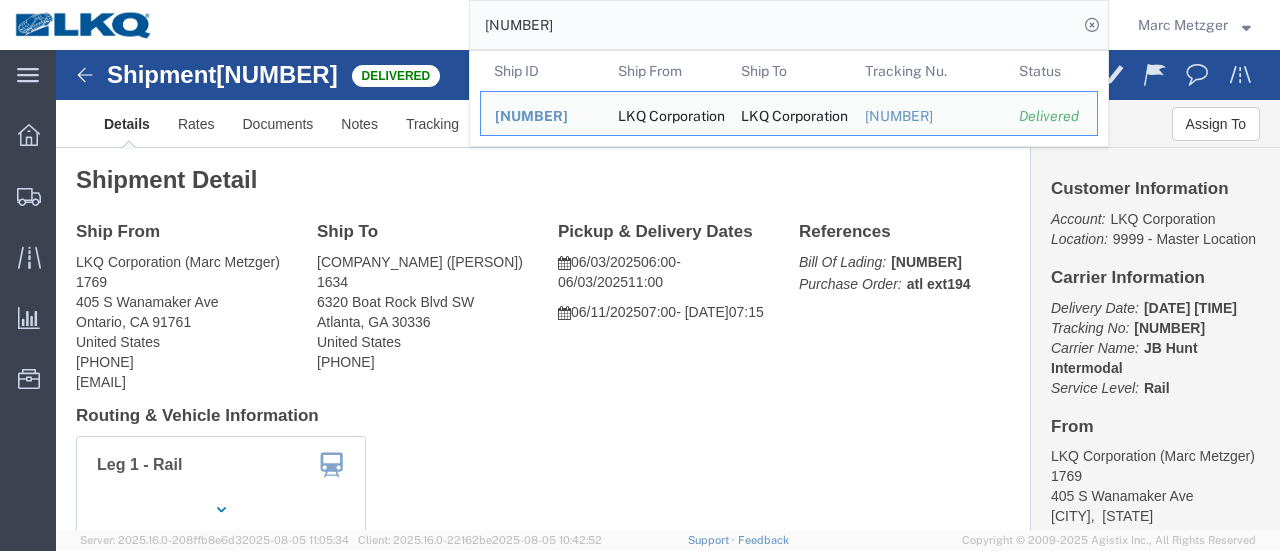 click on "[NUMBER]" 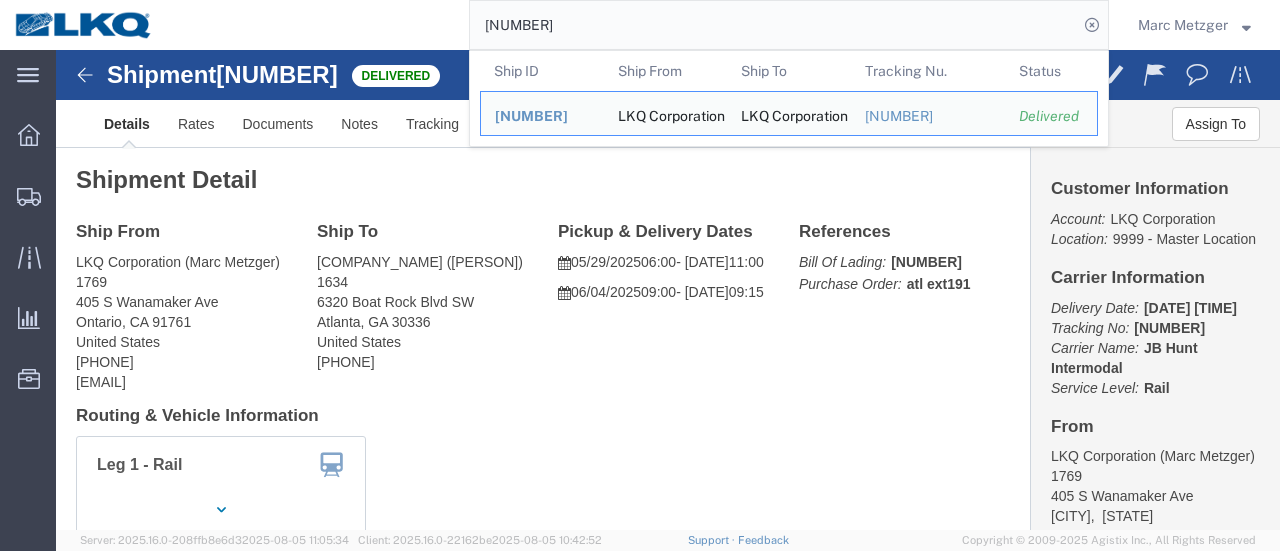 click on "[NUMBER]" 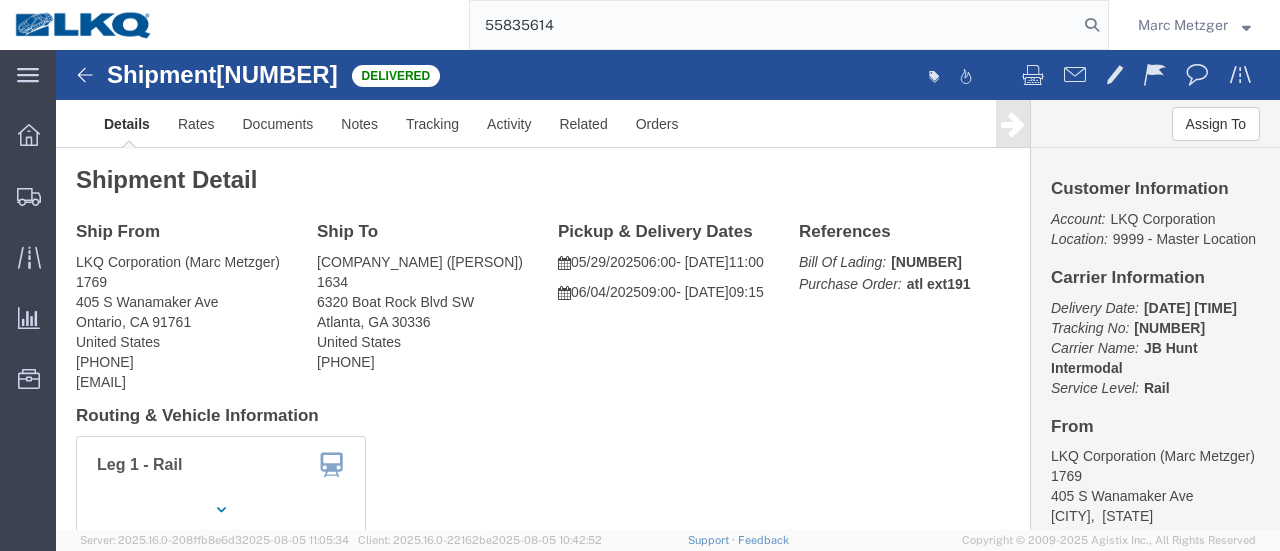 type on "55835614" 